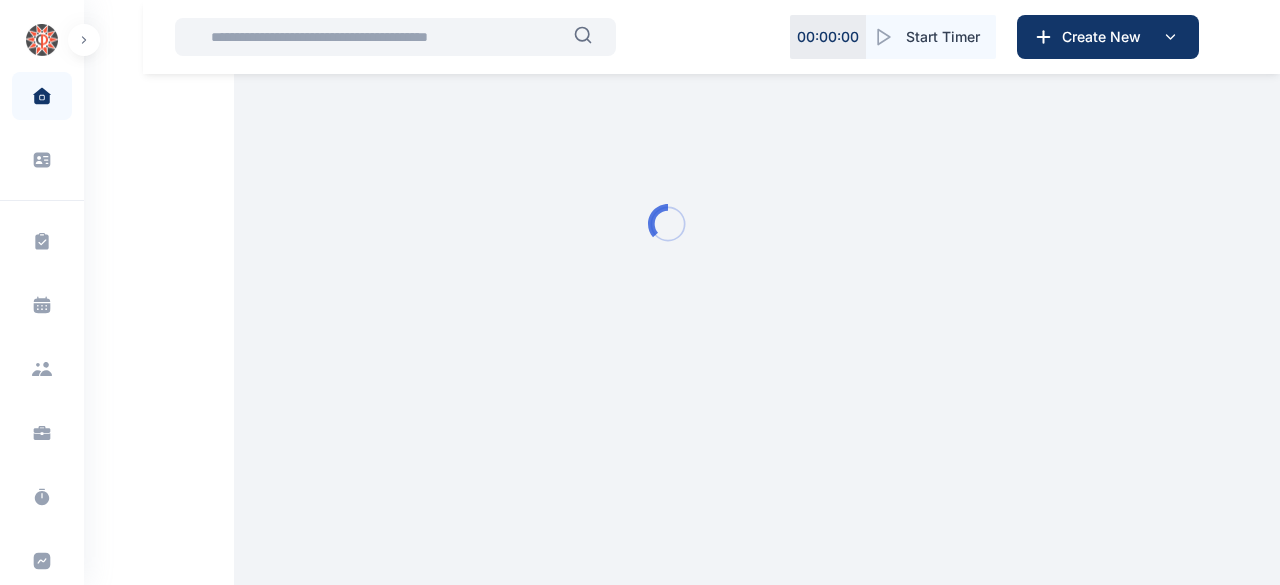 scroll, scrollTop: 0, scrollLeft: 0, axis: both 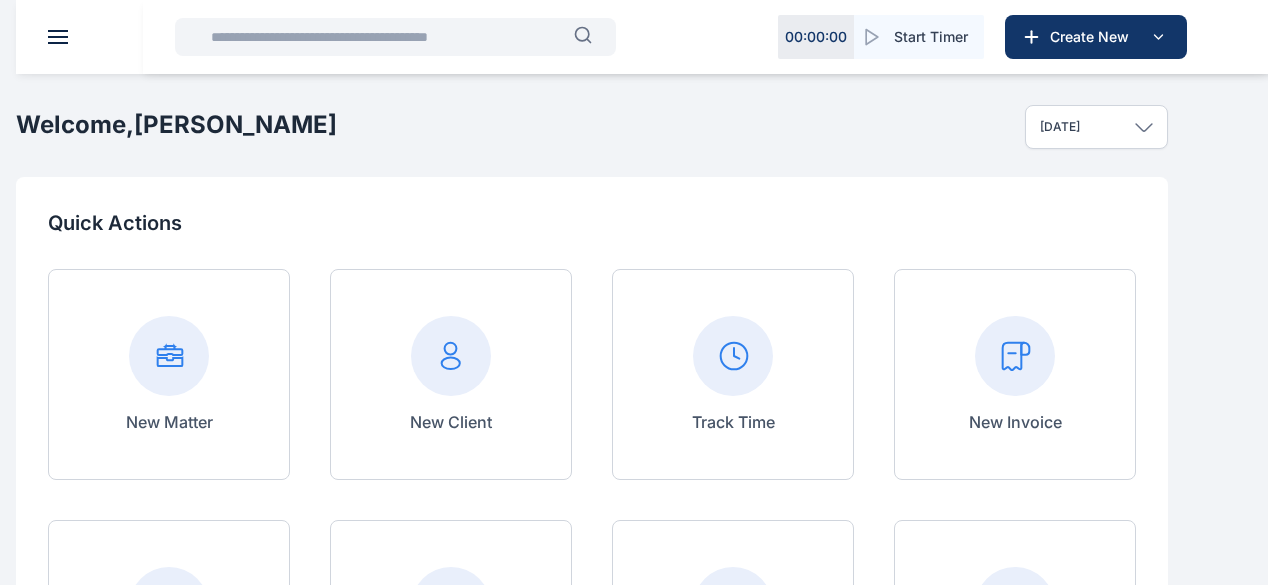 click 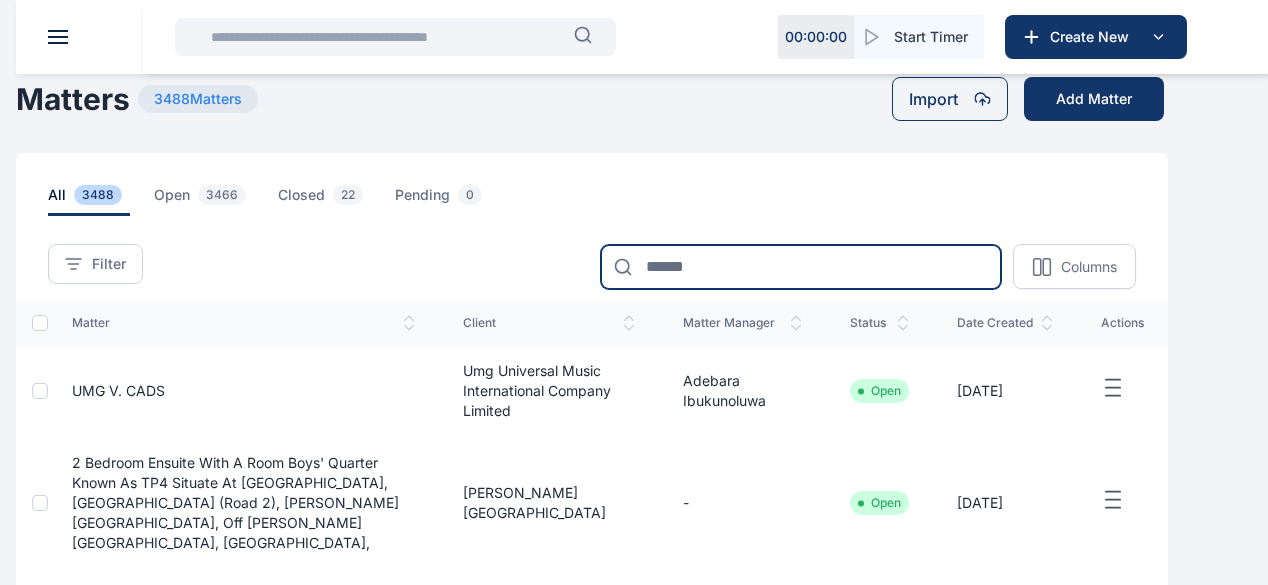 click at bounding box center (801, 267) 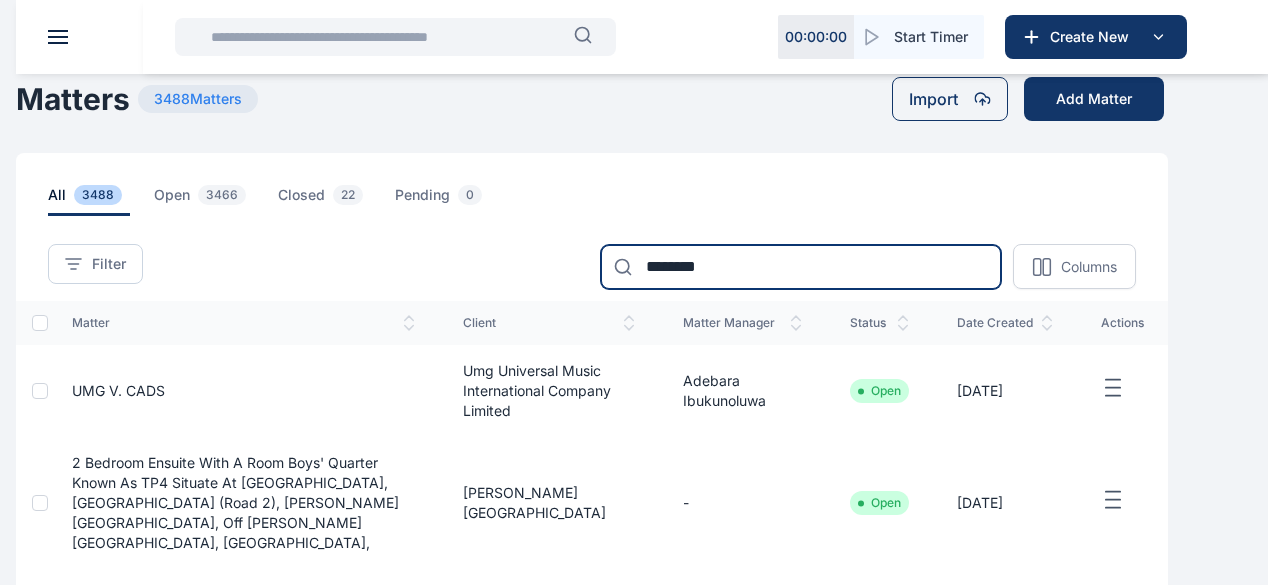 type on "********" 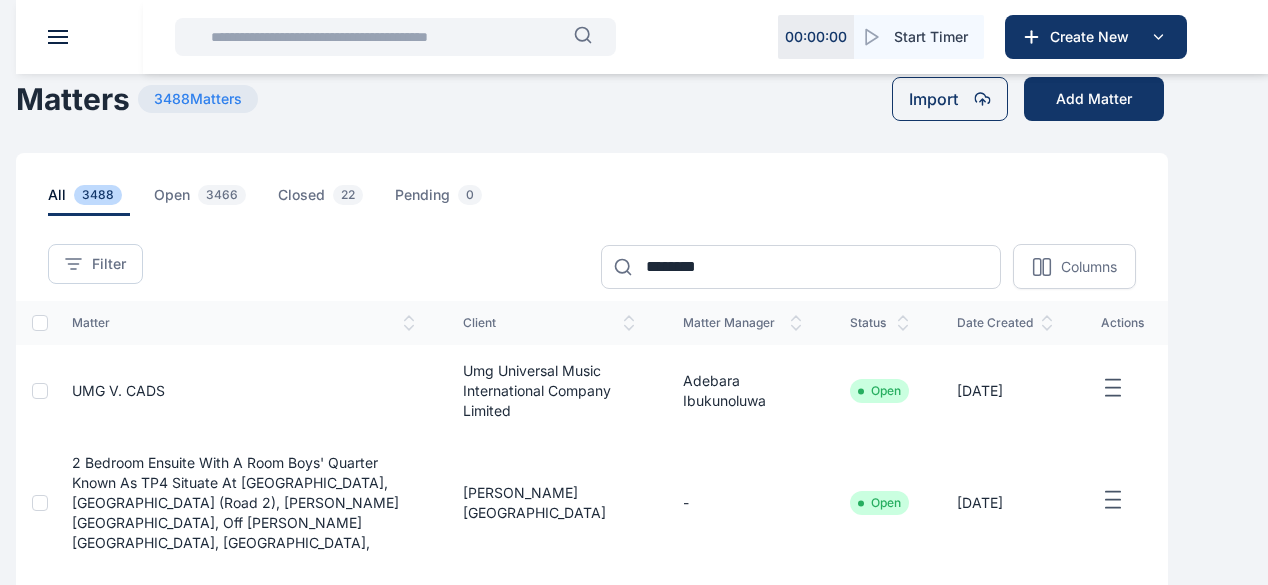 click 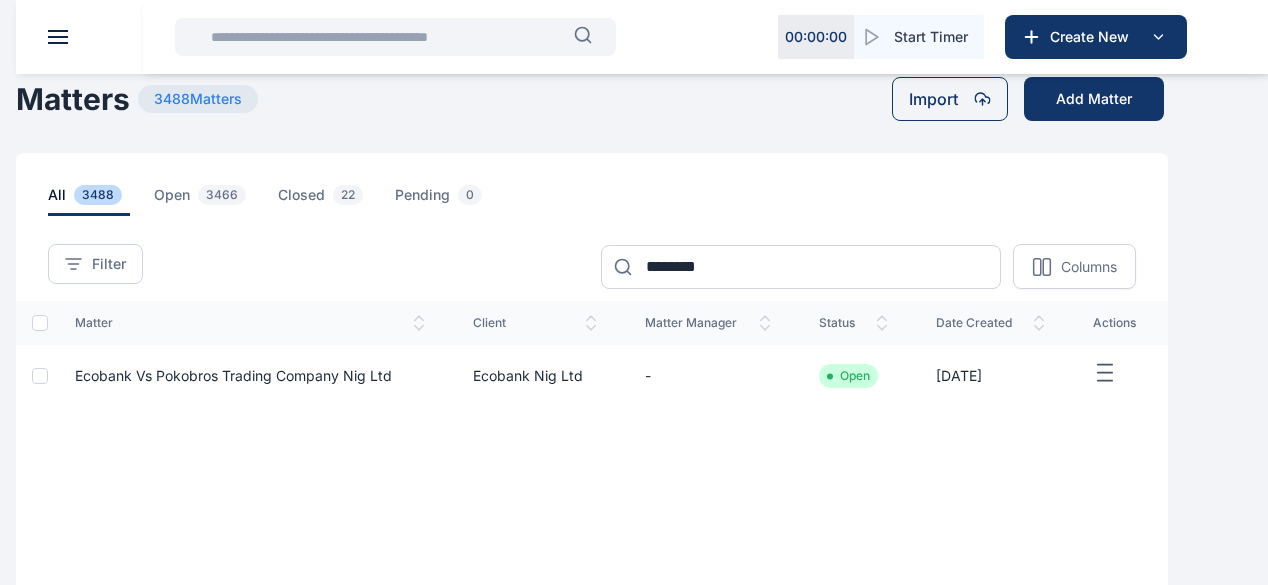 scroll, scrollTop: 148, scrollLeft: 0, axis: vertical 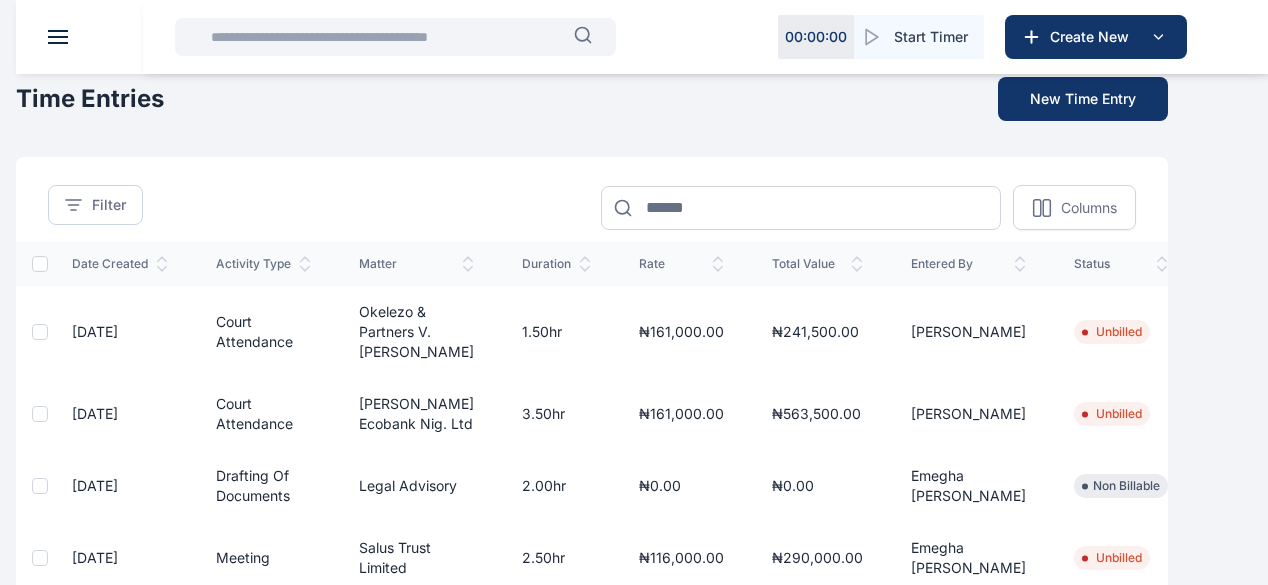 click 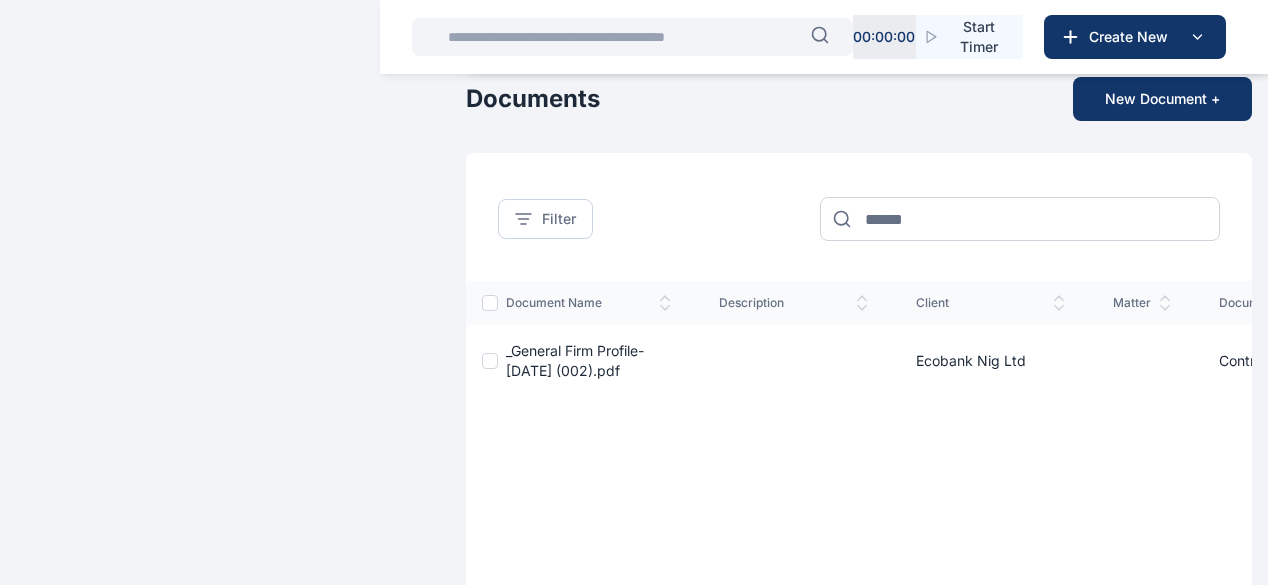 scroll, scrollTop: 174, scrollLeft: 0, axis: vertical 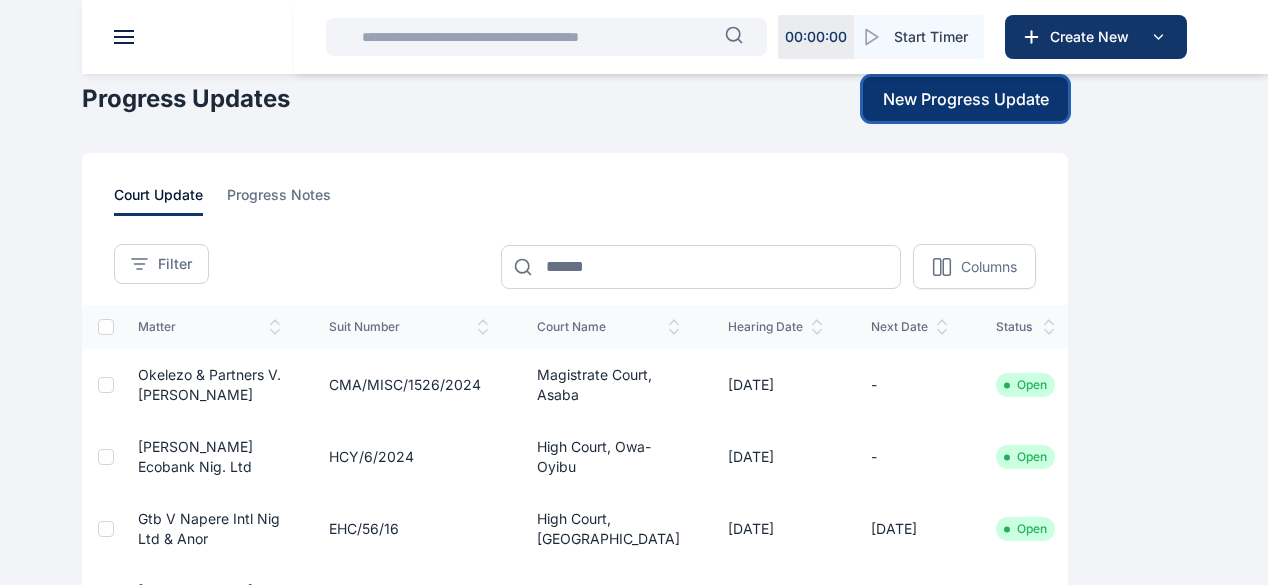 click on "New Progress Update" at bounding box center [966, 99] 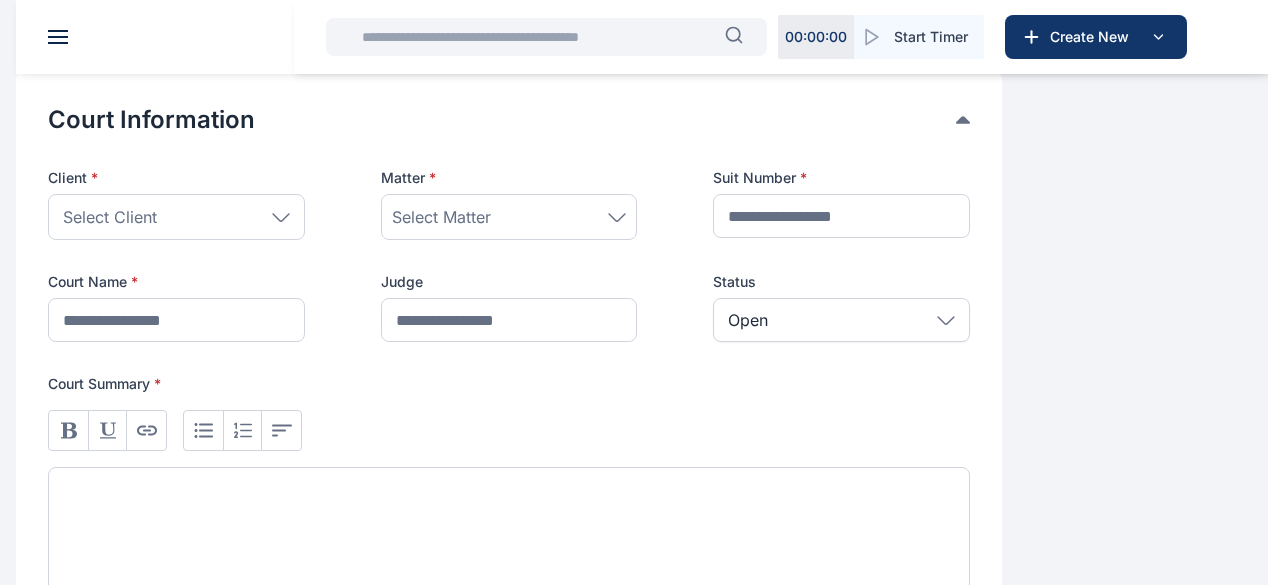 scroll, scrollTop: 395, scrollLeft: 0, axis: vertical 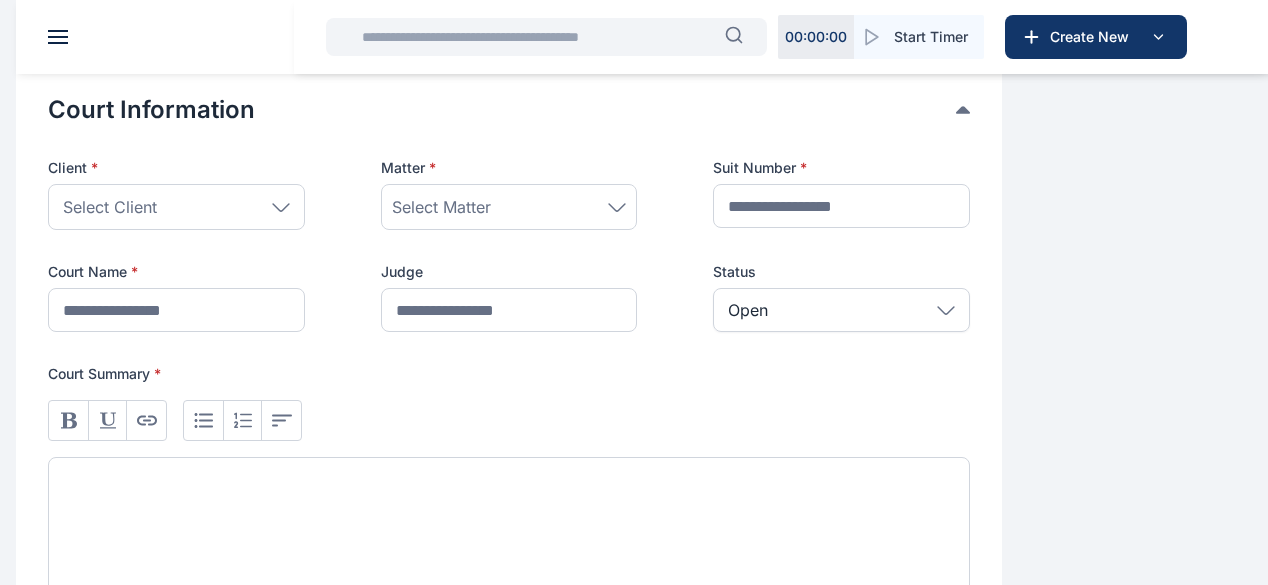 click at bounding box center [509, 531] 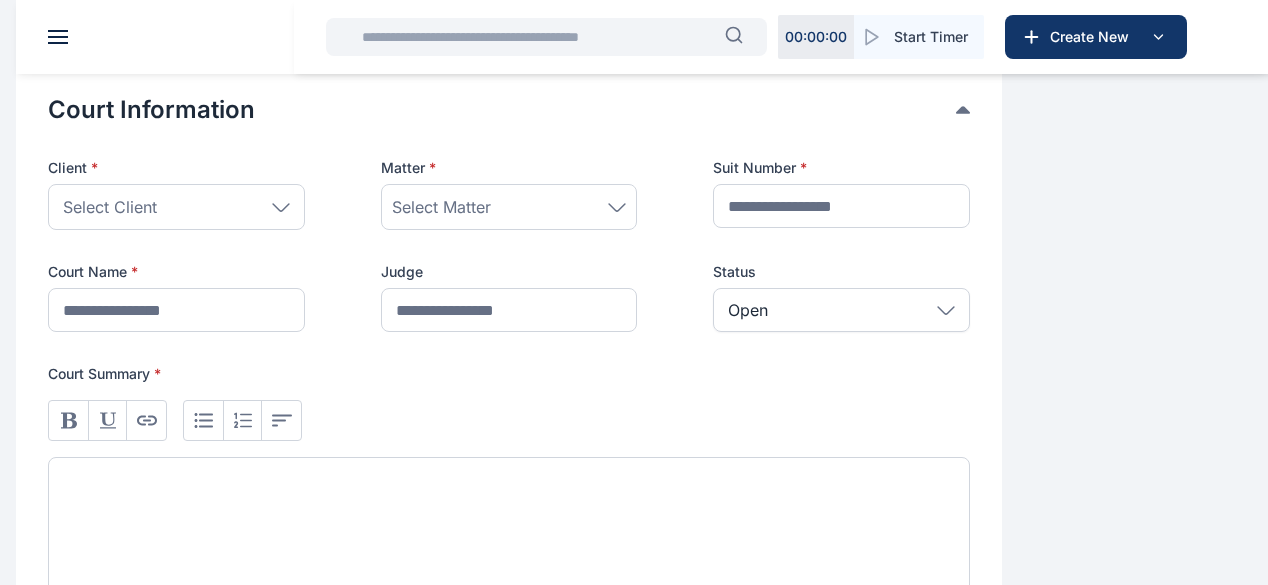 paste 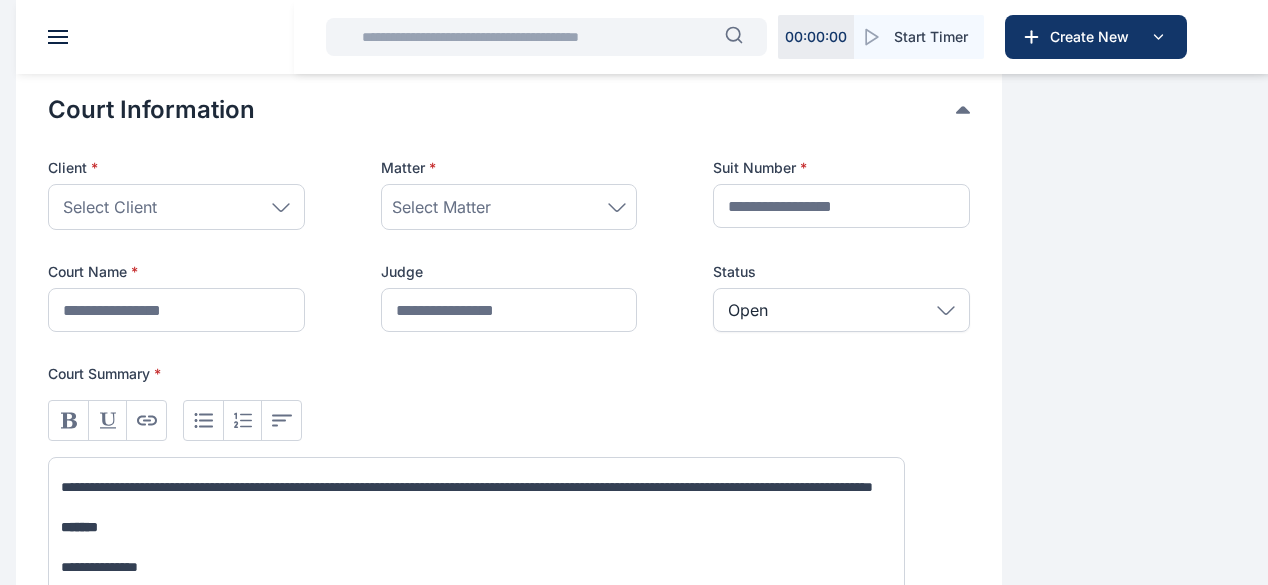 scroll, scrollTop: 17, scrollLeft: 0, axis: vertical 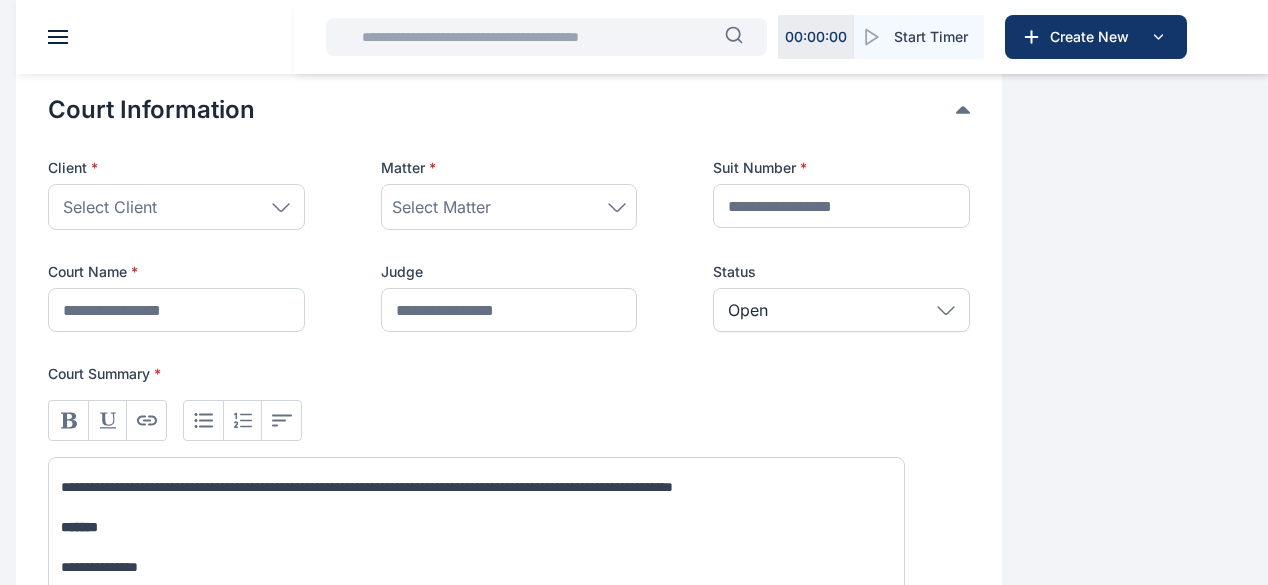 click on "**********" at bounding box center [367, 487] 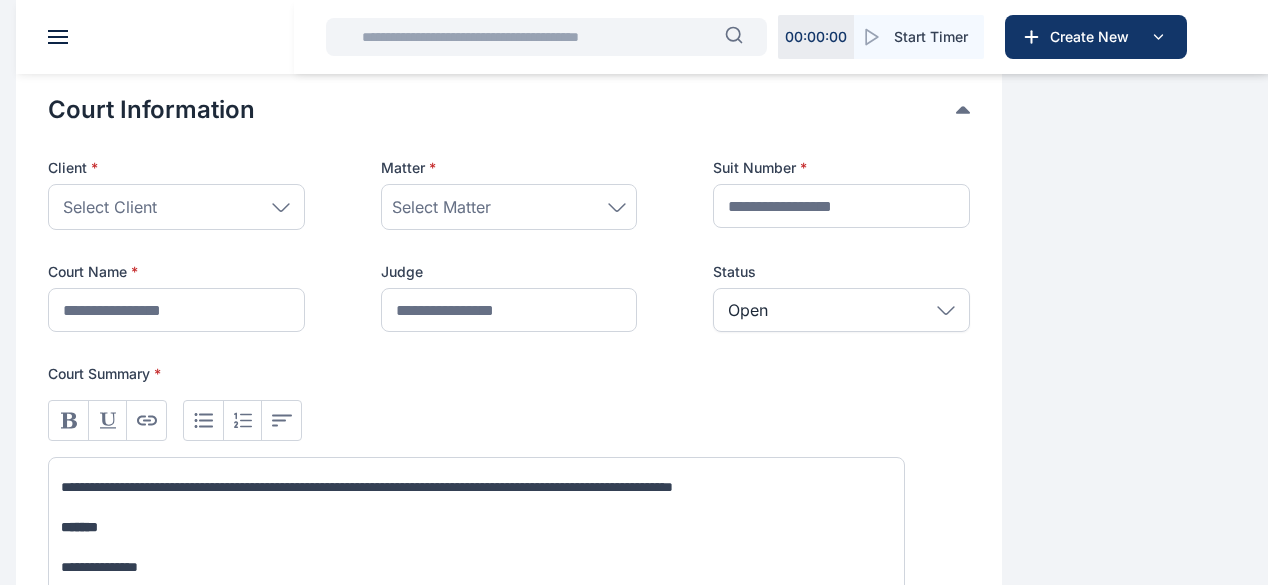 scroll, scrollTop: 157, scrollLeft: 0, axis: vertical 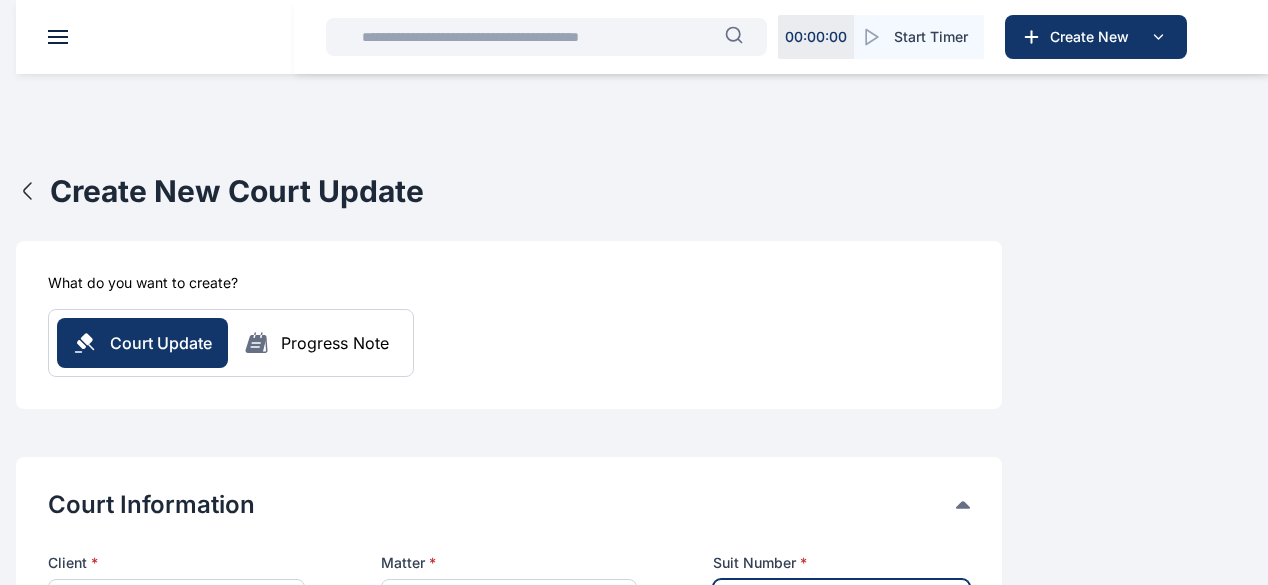 click at bounding box center [841, 601] 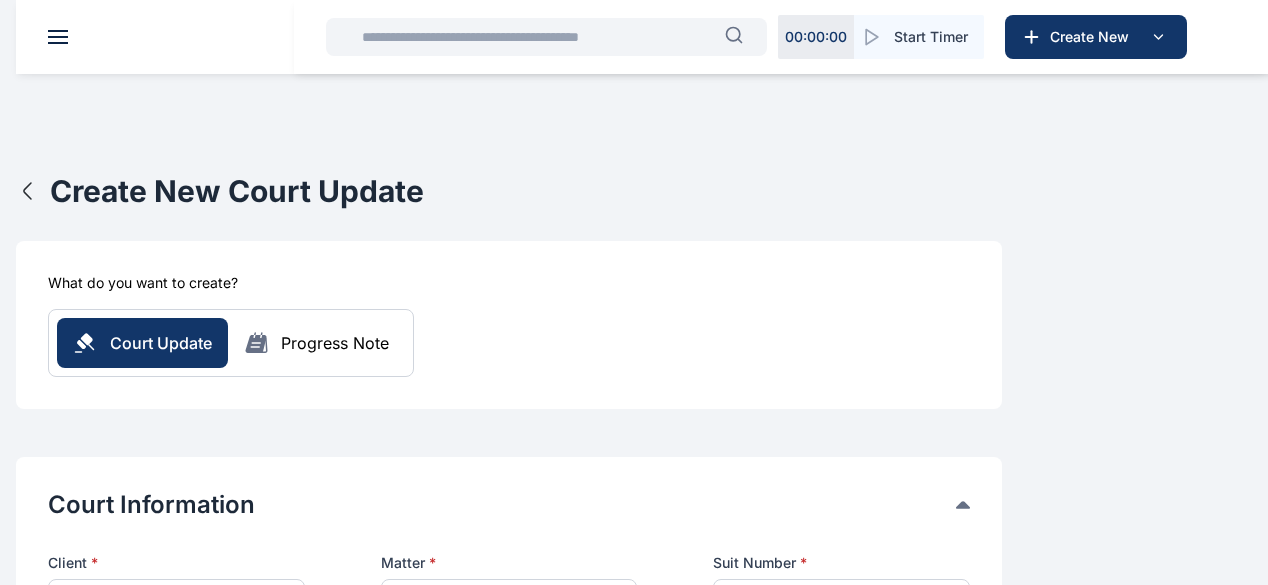 click on "Select Matter" at bounding box center [441, 602] 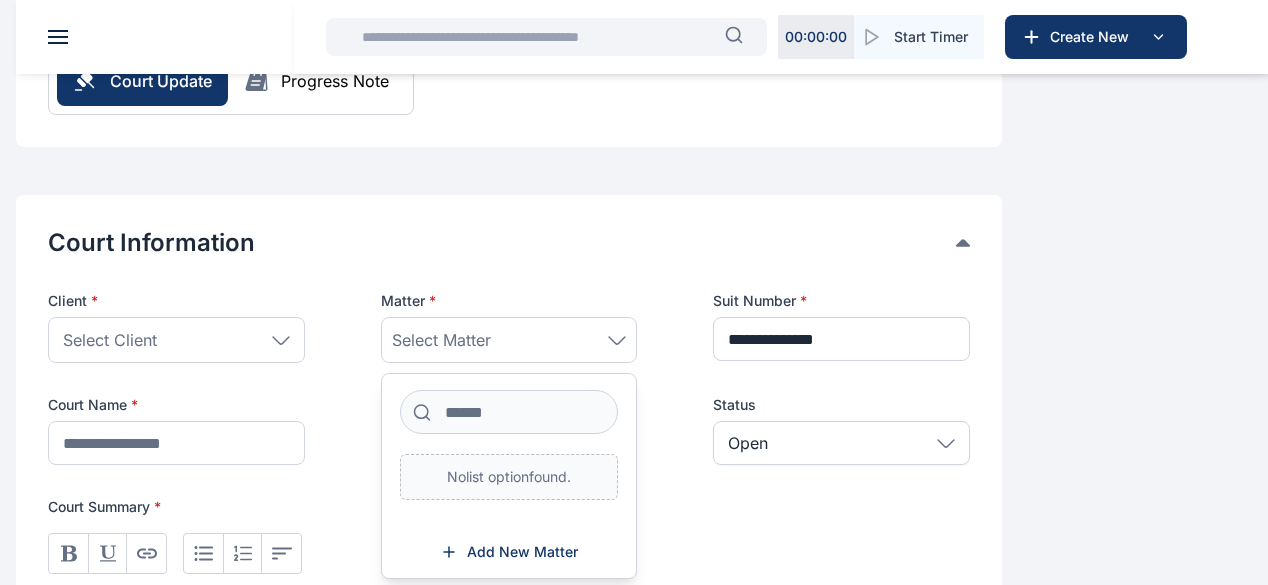 scroll, scrollTop: 268, scrollLeft: 0, axis: vertical 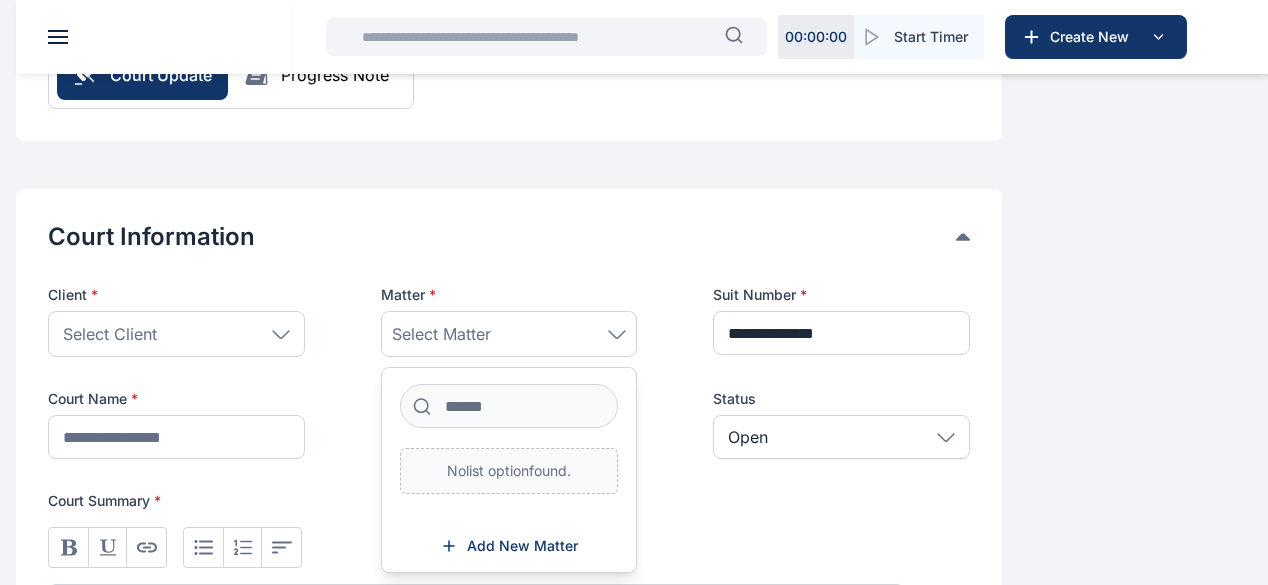 click on "Select Client" at bounding box center [176, 334] 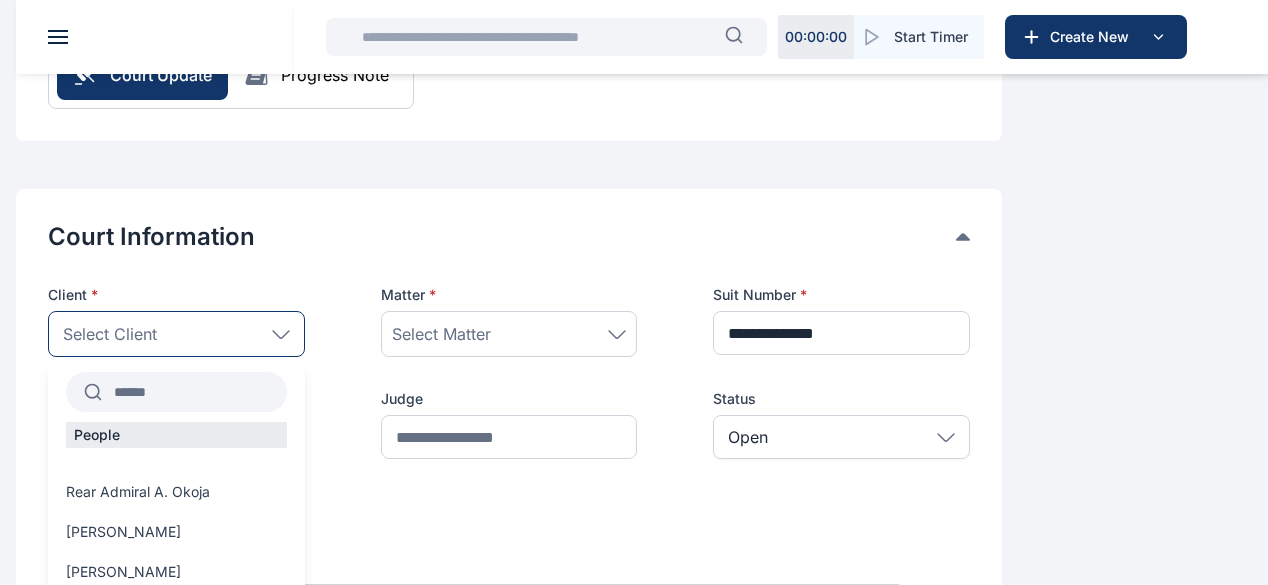 click at bounding box center [194, 392] 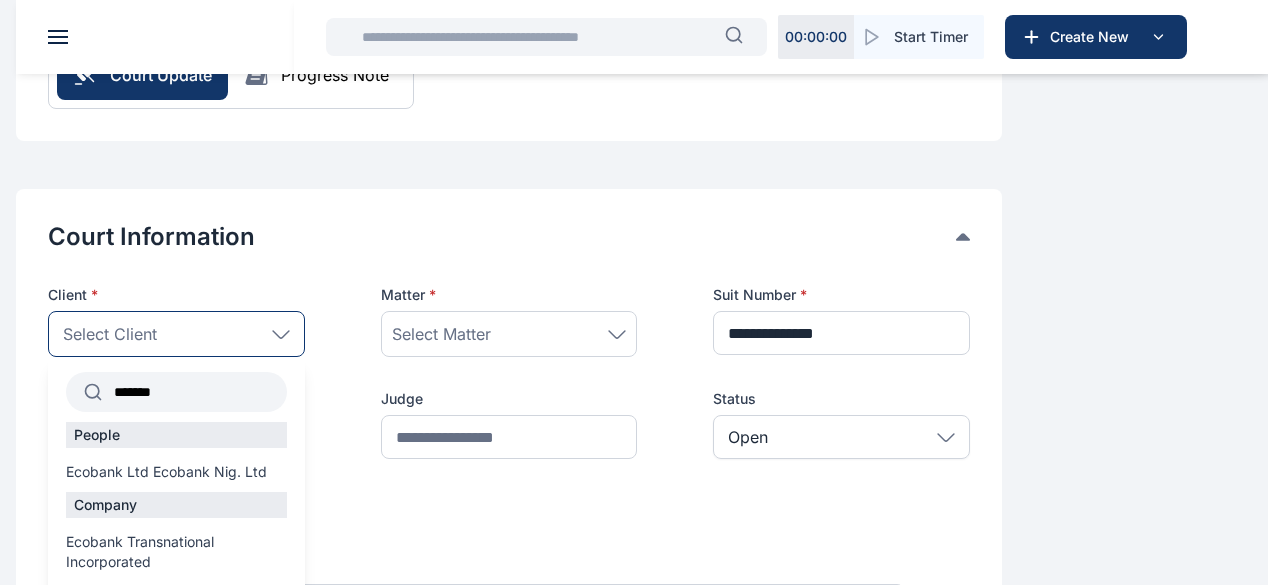 type on "*******" 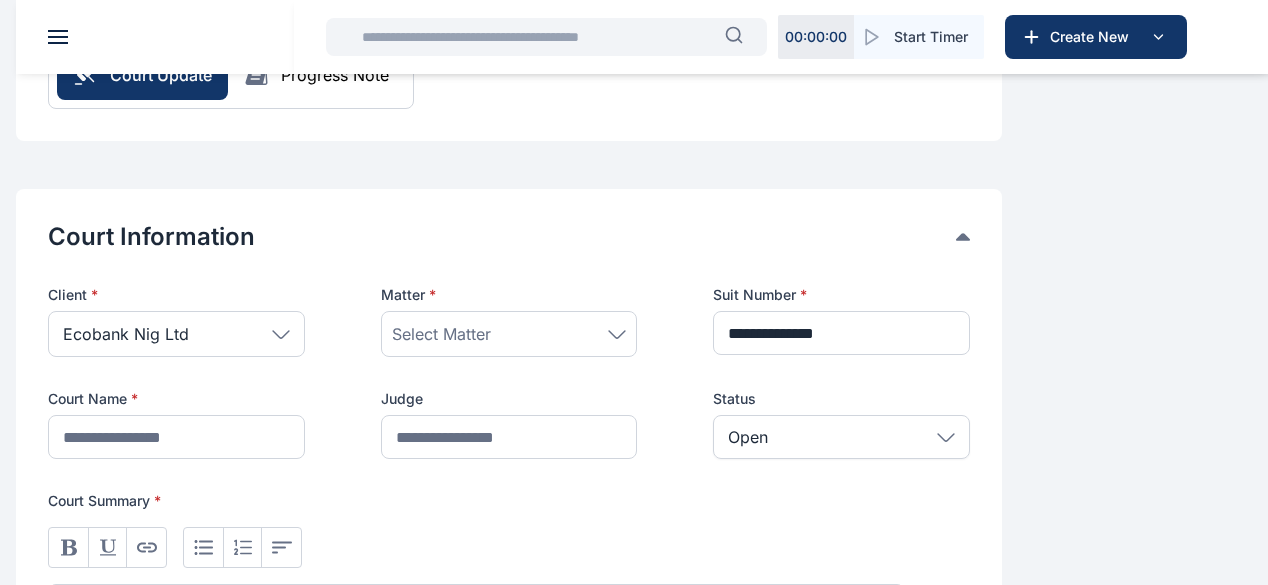 click on "Select Matter" at bounding box center (441, 334) 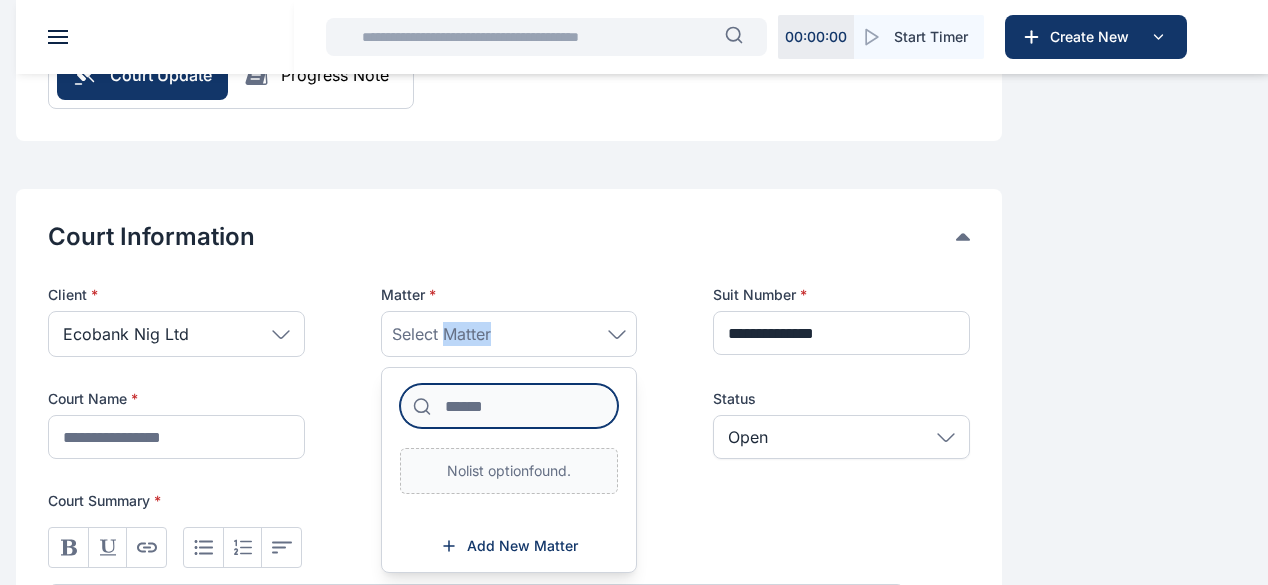click at bounding box center [509, 406] 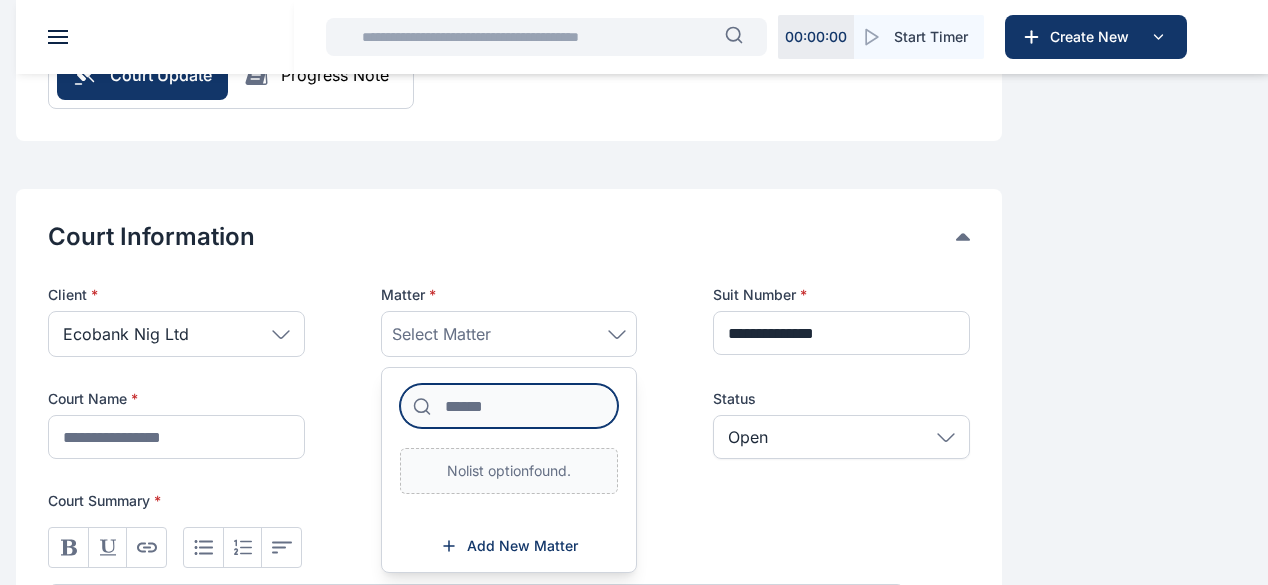 click at bounding box center (509, 406) 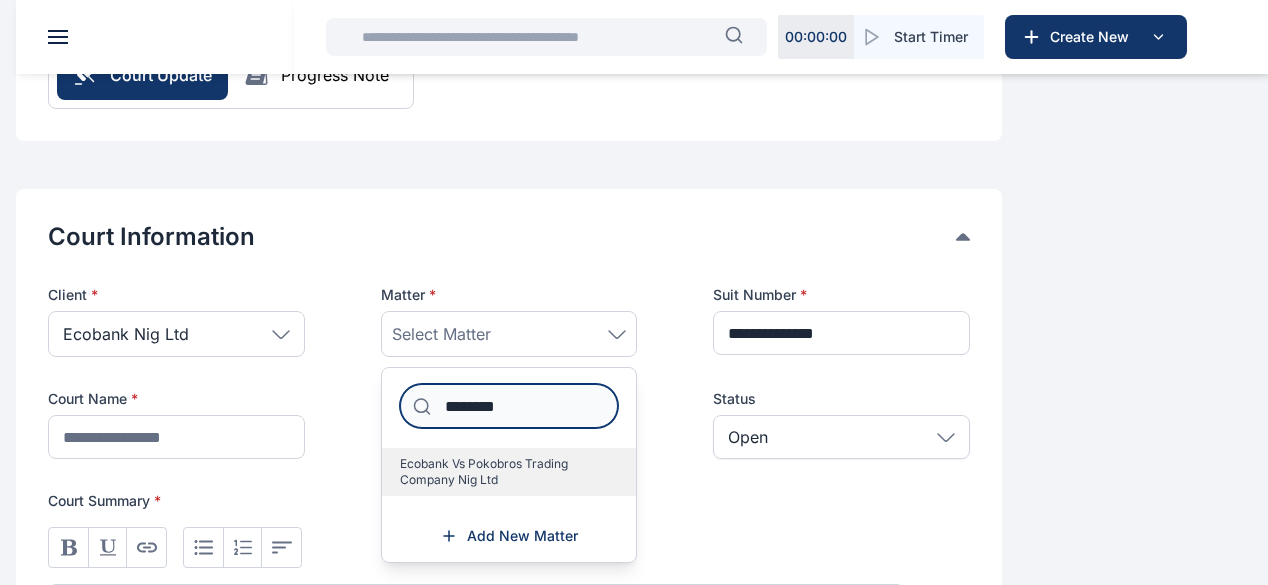type on "********" 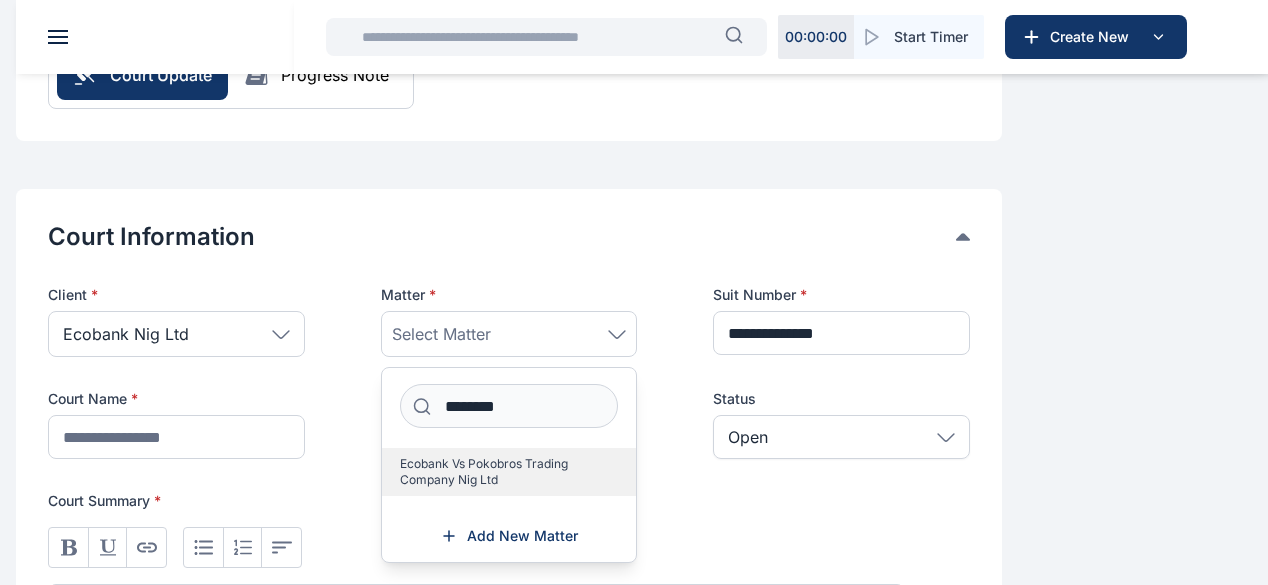 click on "Ecobank Vs Pokobros Trading Company Nig Ltd" at bounding box center [501, 472] 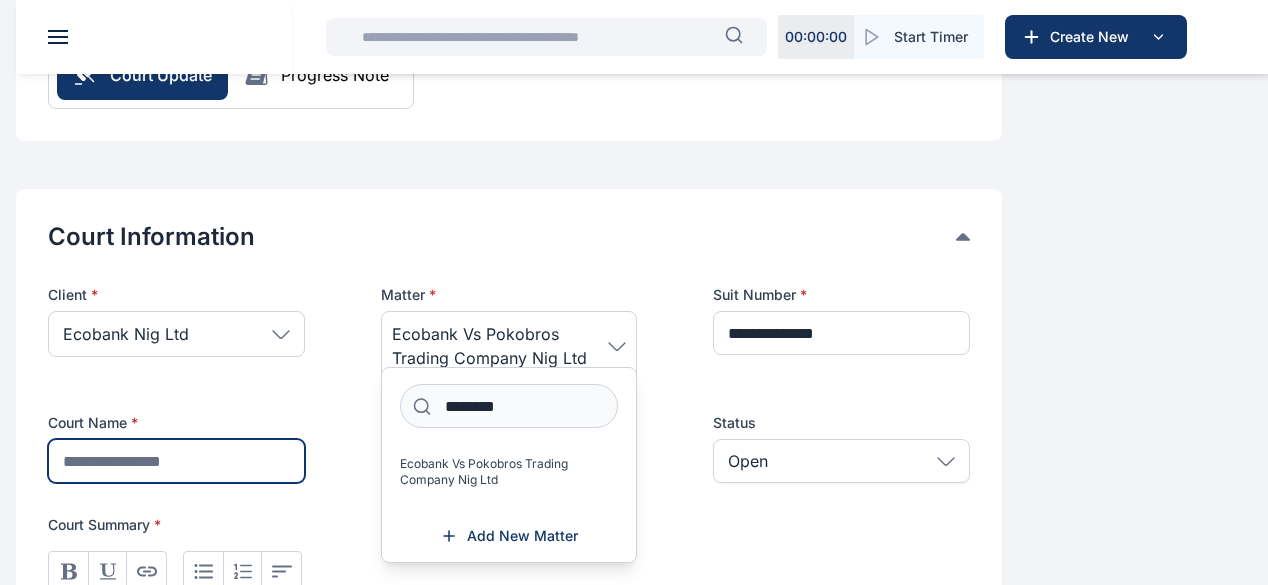 click at bounding box center (176, 461) 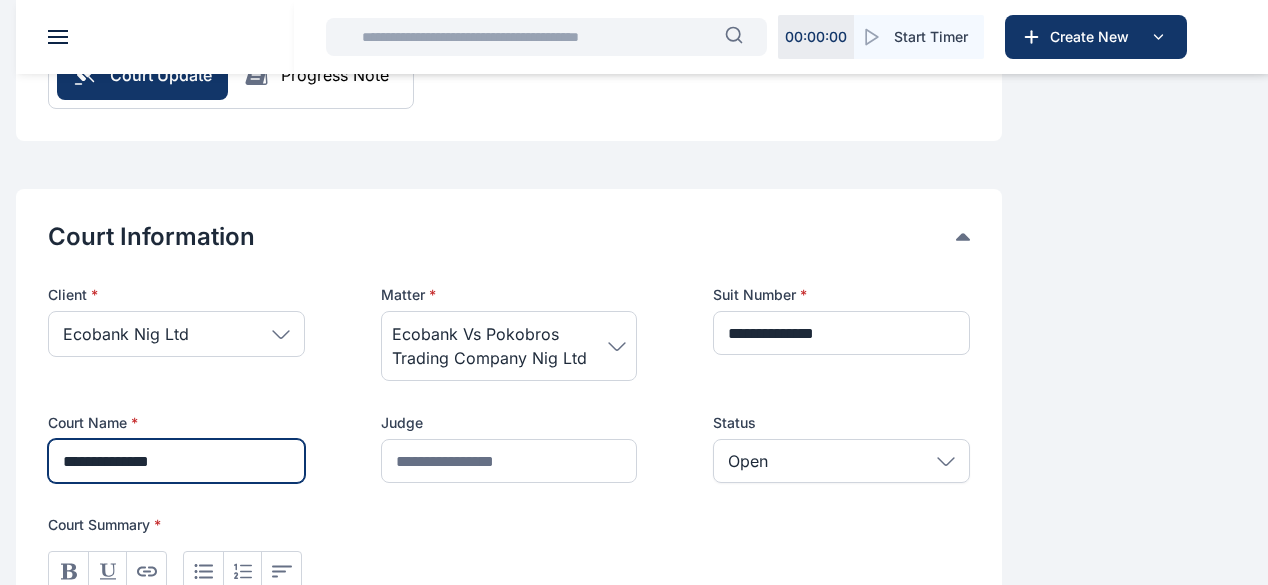 type on "**********" 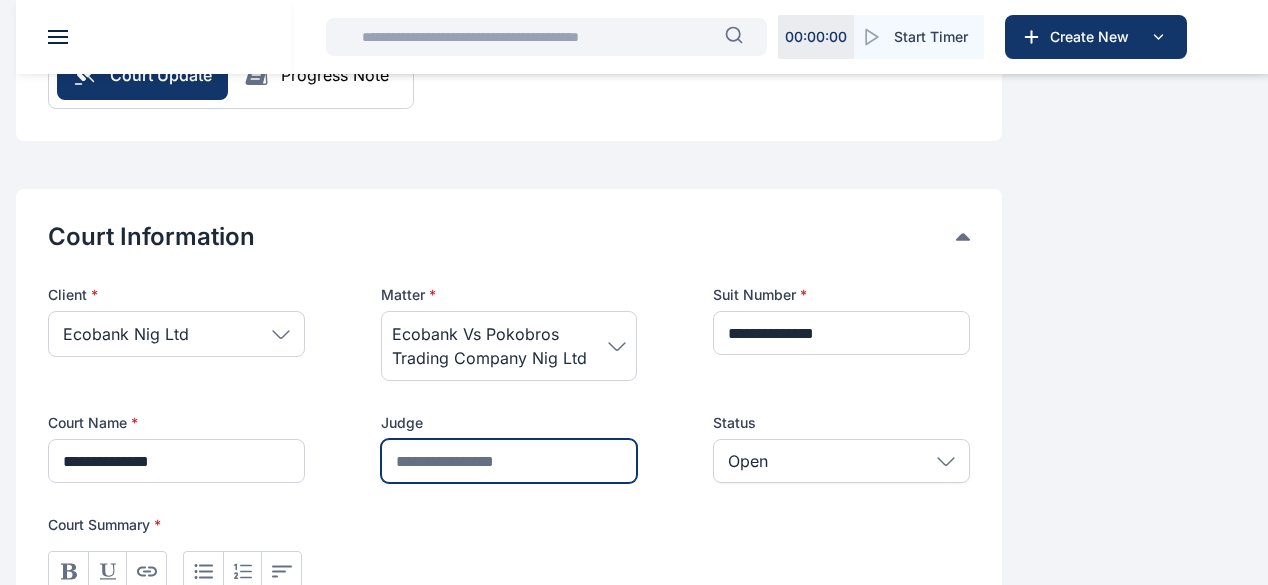 click at bounding box center (509, 461) 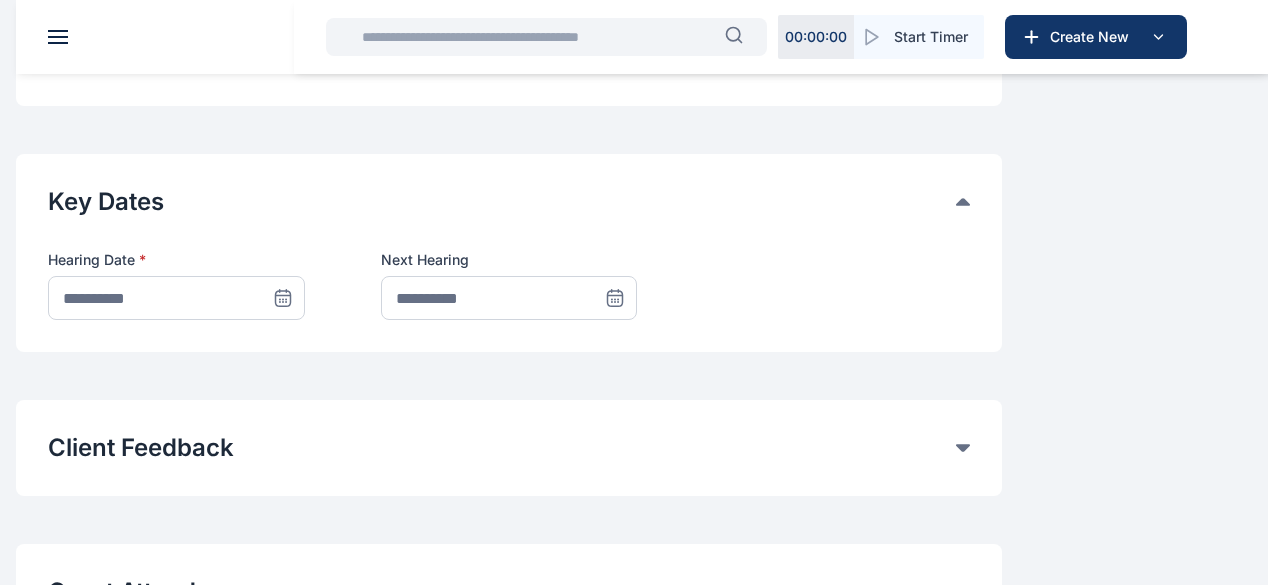 scroll, scrollTop: 957, scrollLeft: 0, axis: vertical 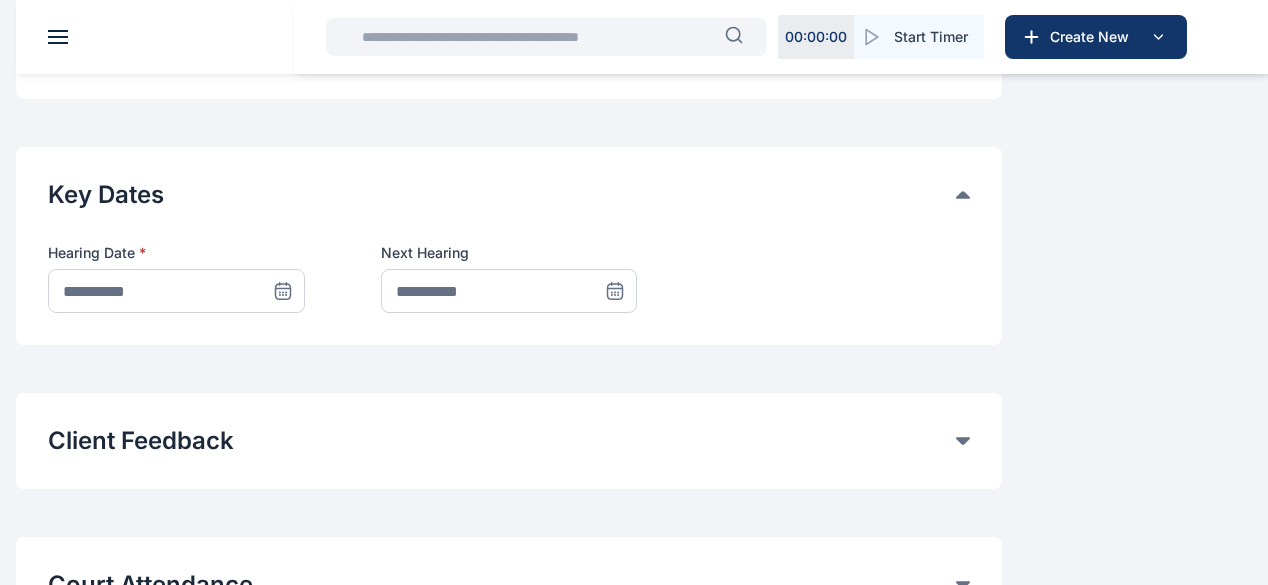 type on "**********" 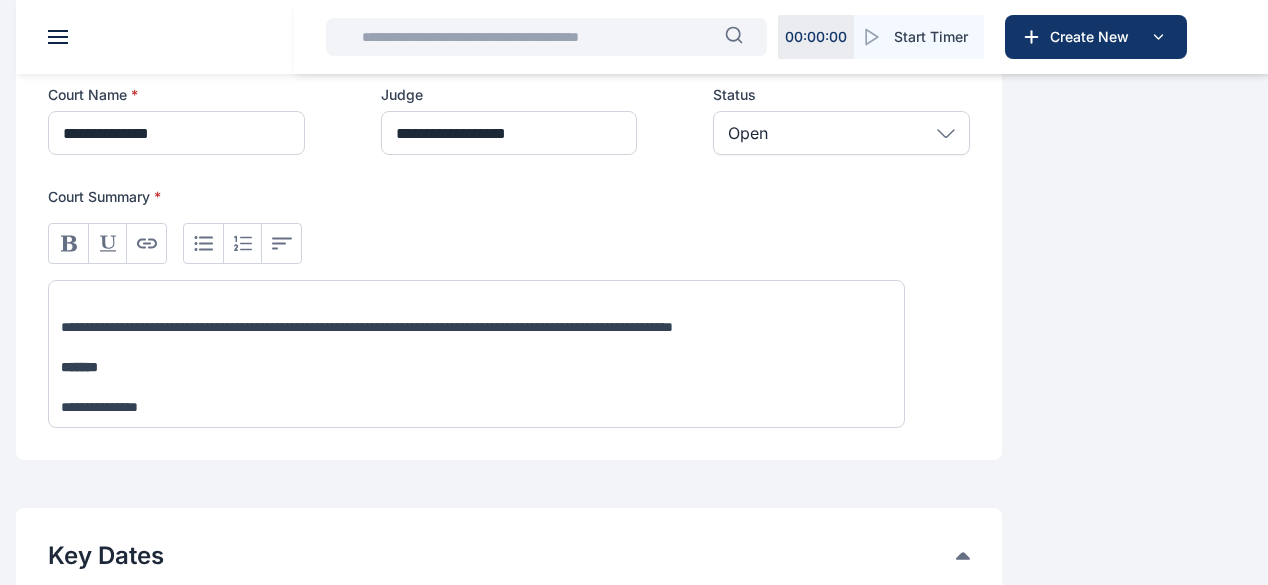 scroll, scrollTop: 586, scrollLeft: 0, axis: vertical 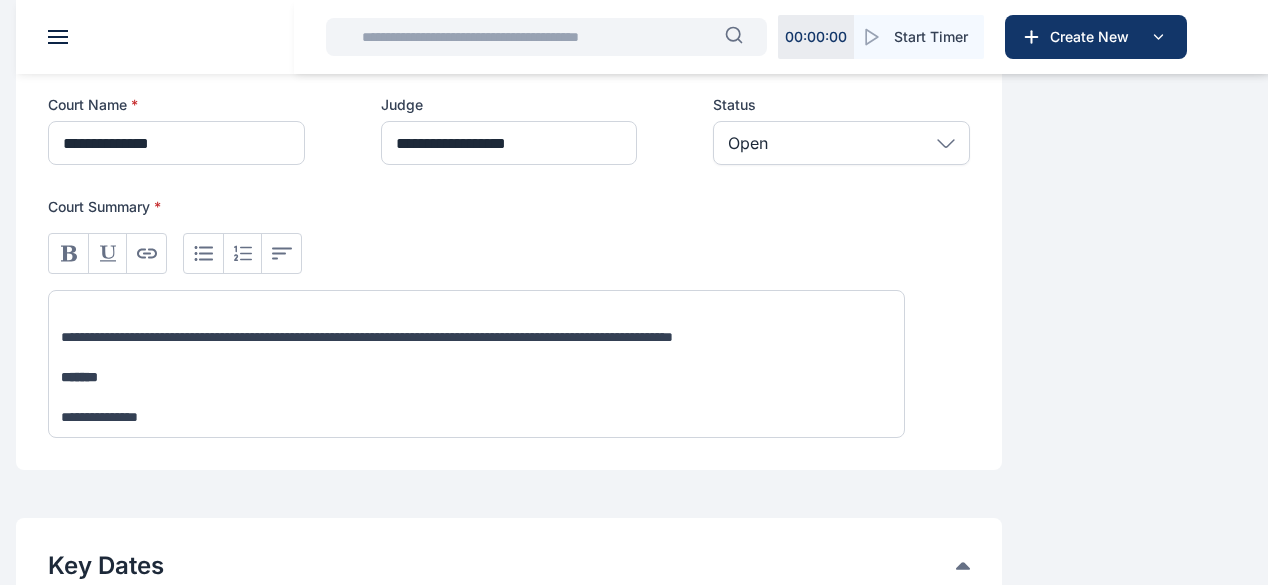 click on "*******" at bounding box center (476, 377) 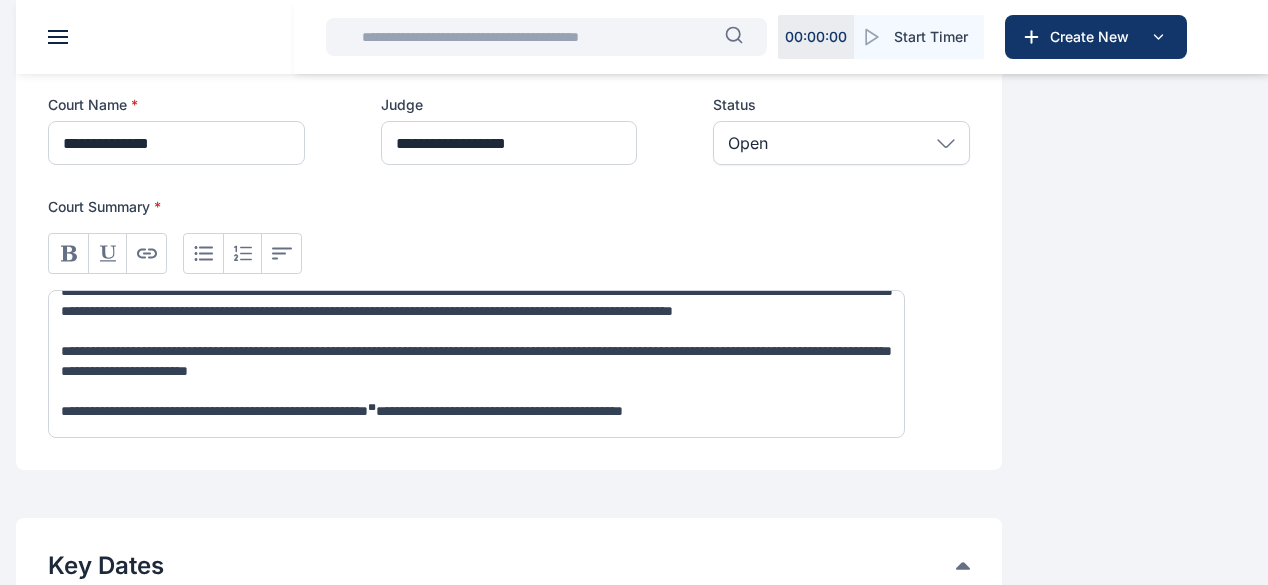 scroll, scrollTop: 428, scrollLeft: 0, axis: vertical 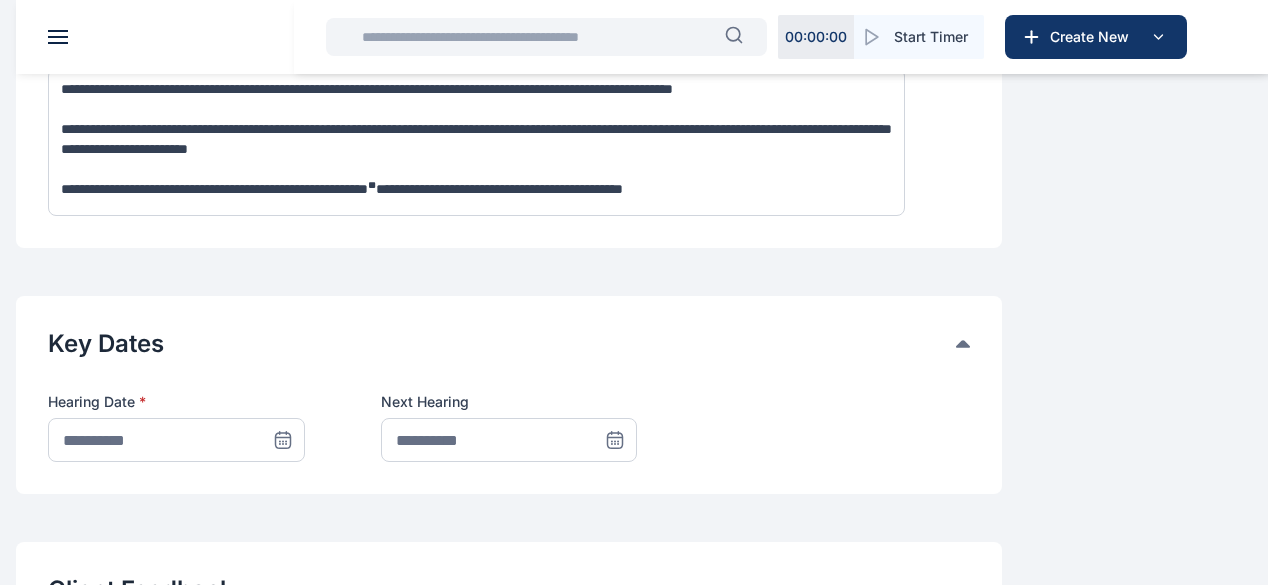 click 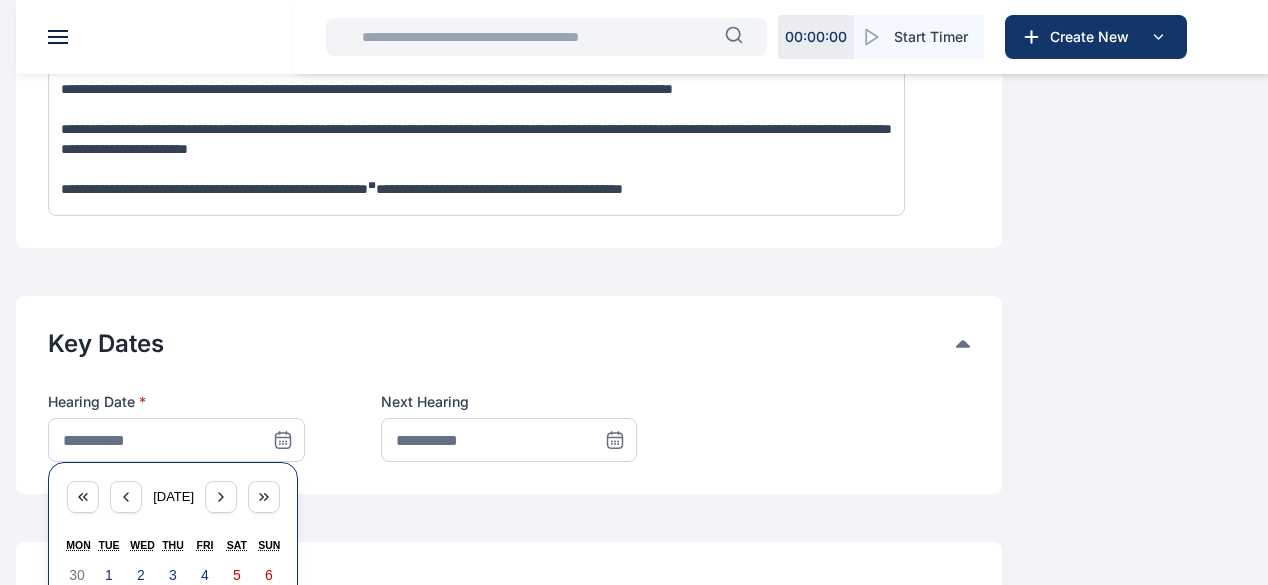 click on "7" at bounding box center (77, 607) 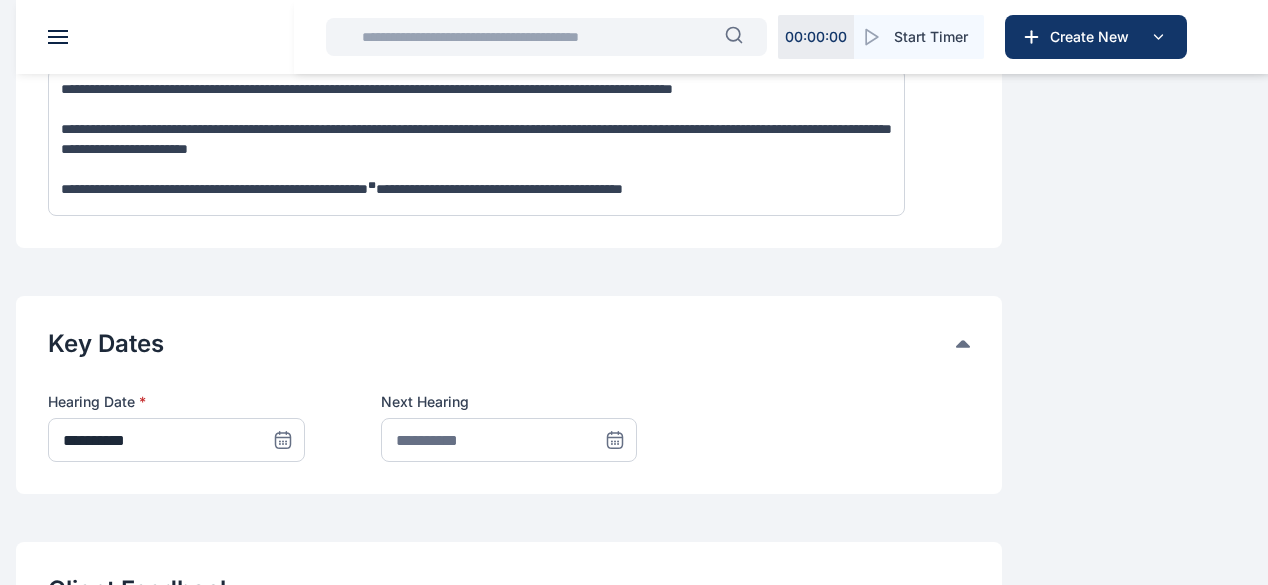 click 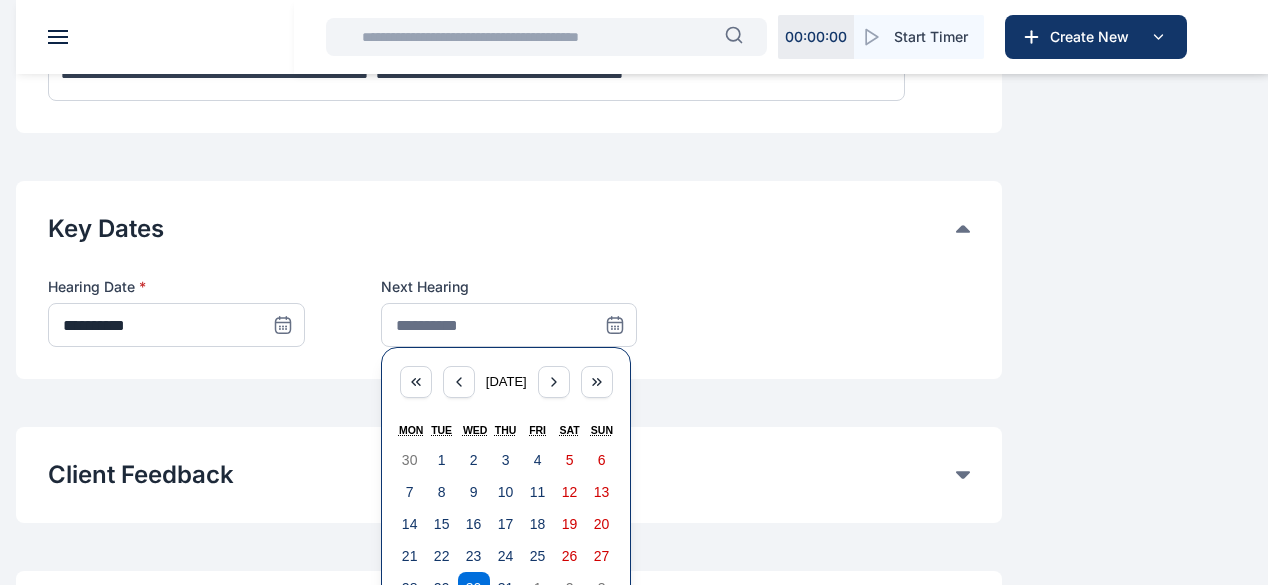 scroll, scrollTop: 932, scrollLeft: 0, axis: vertical 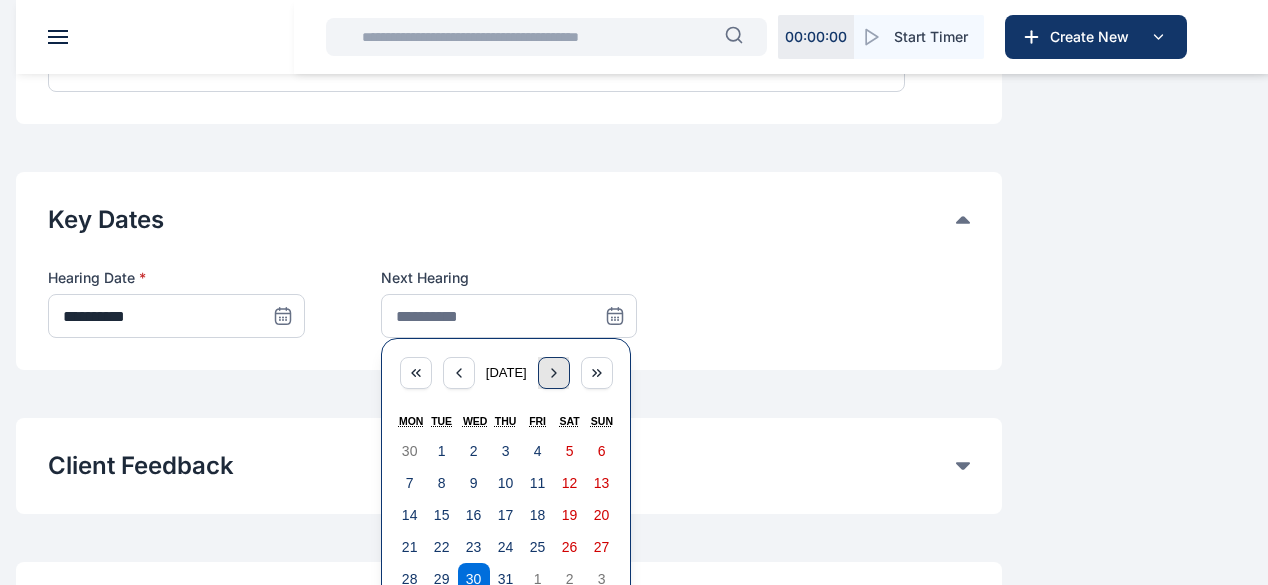 click at bounding box center (554, 373) 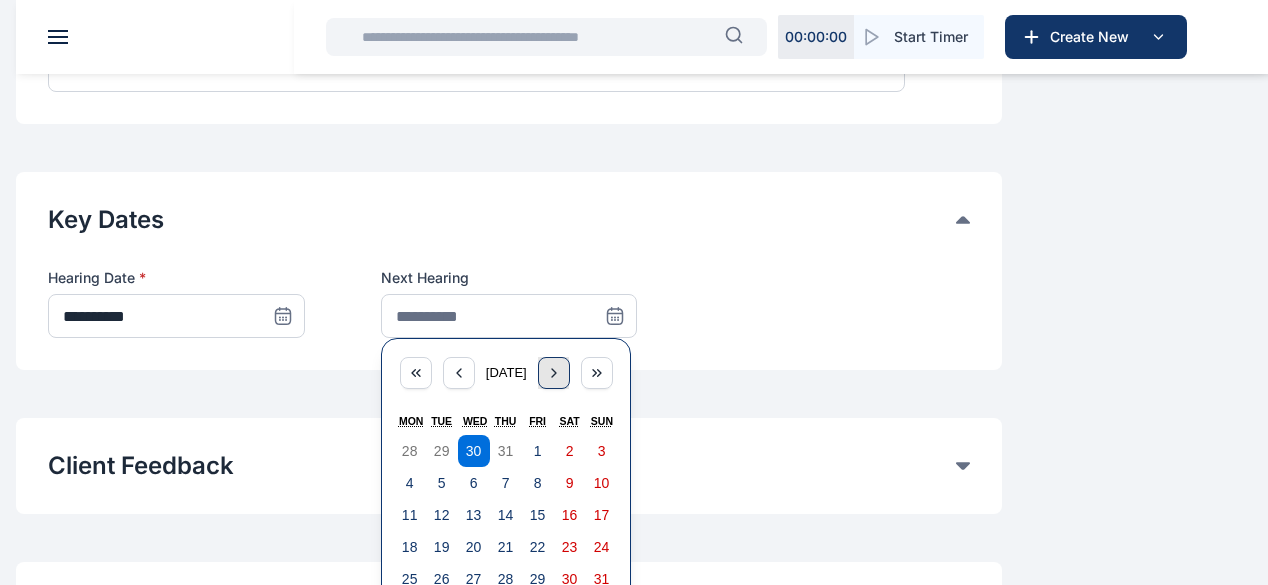 click at bounding box center (554, 373) 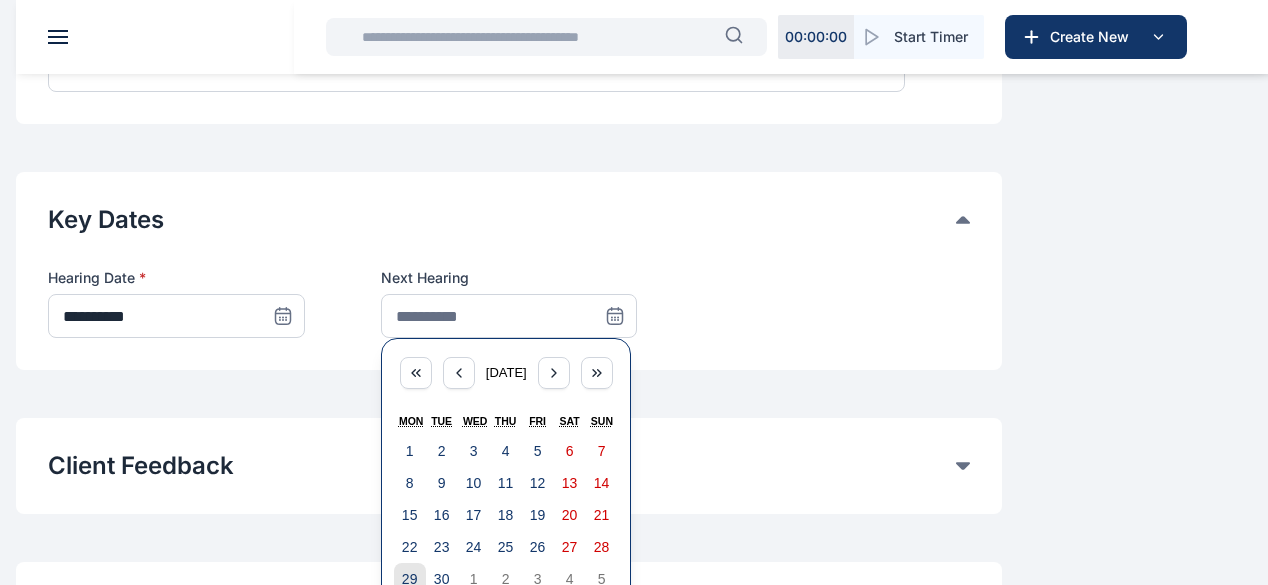 click on "29" at bounding box center [410, 579] 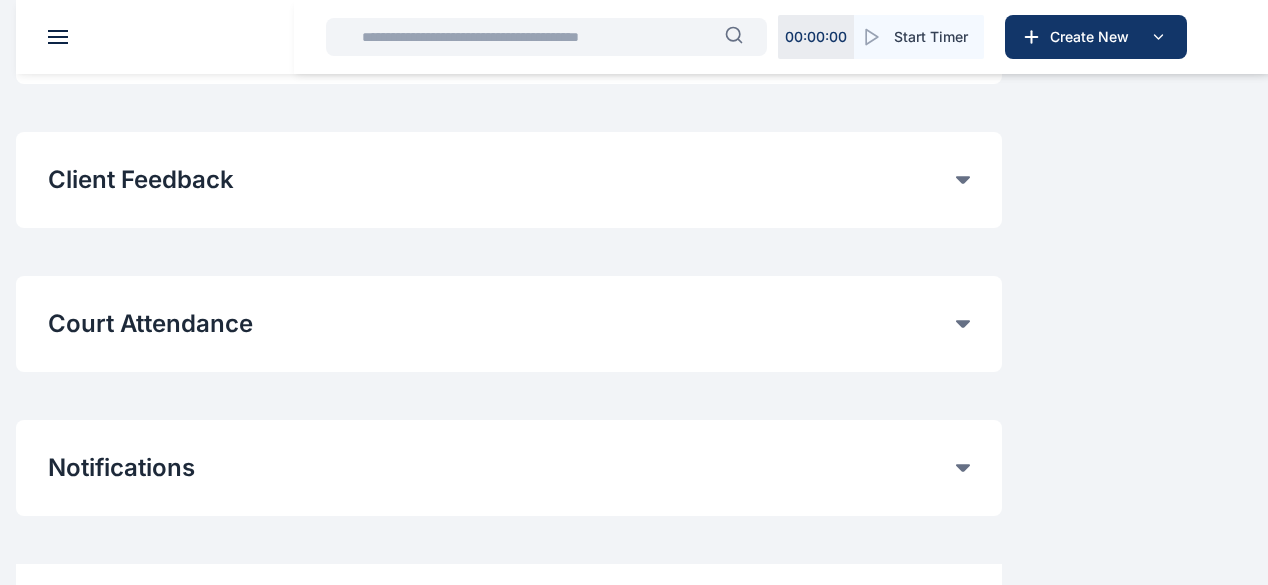 scroll, scrollTop: 1278, scrollLeft: 0, axis: vertical 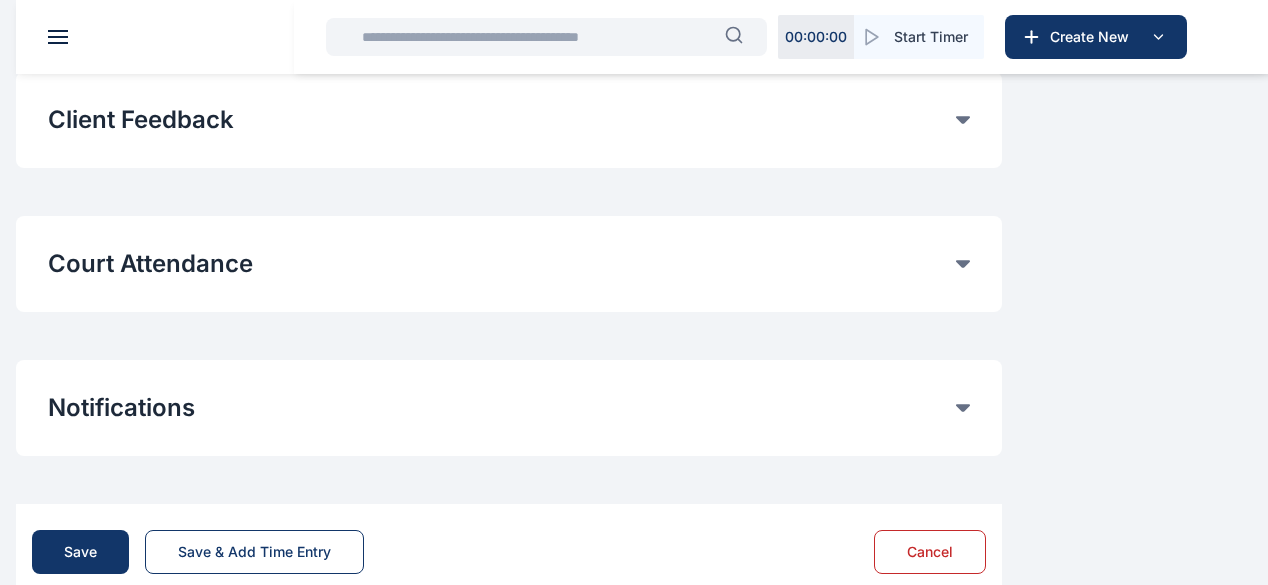 click on "Court Attendance" at bounding box center [502, -773] 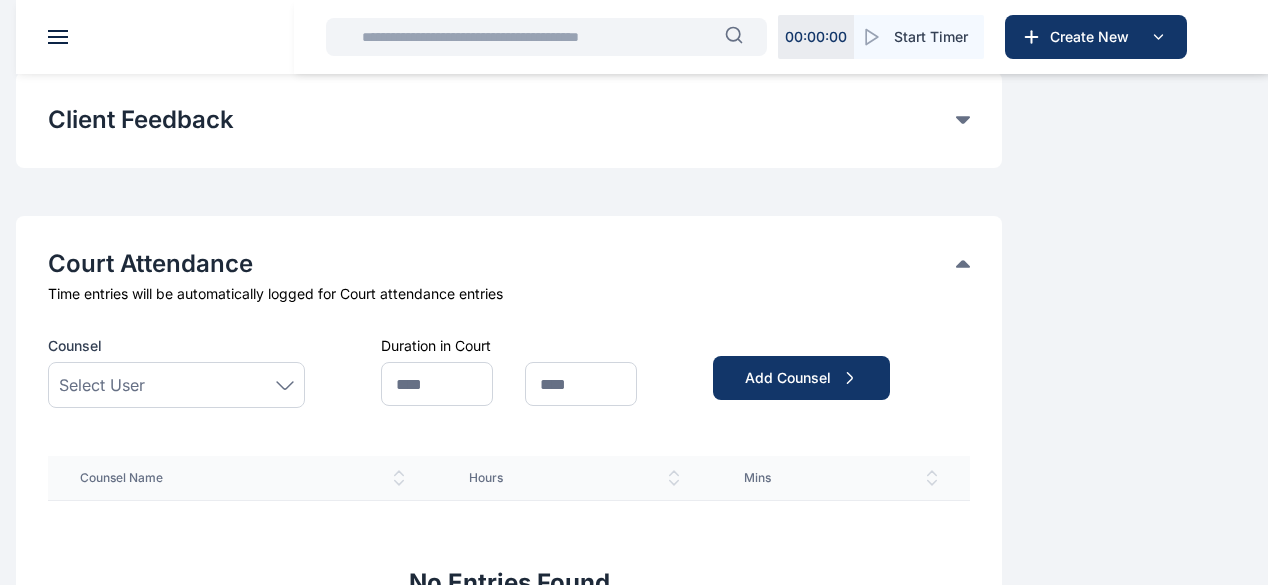 click on "Select User" at bounding box center (176, 385) 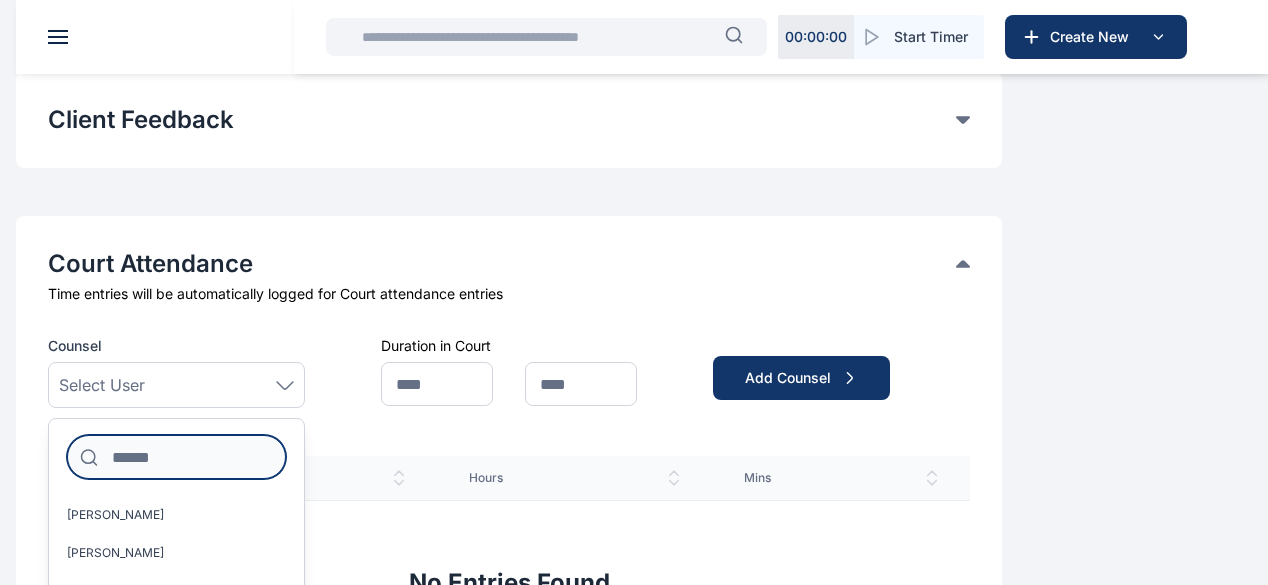 click at bounding box center (176, 457) 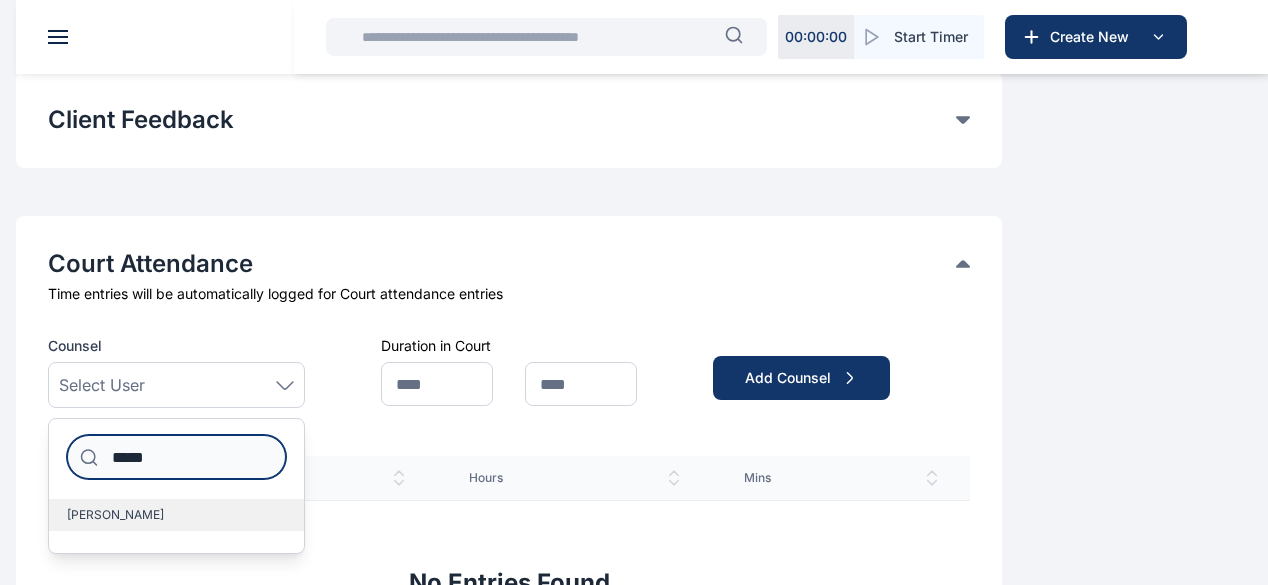 type on "*****" 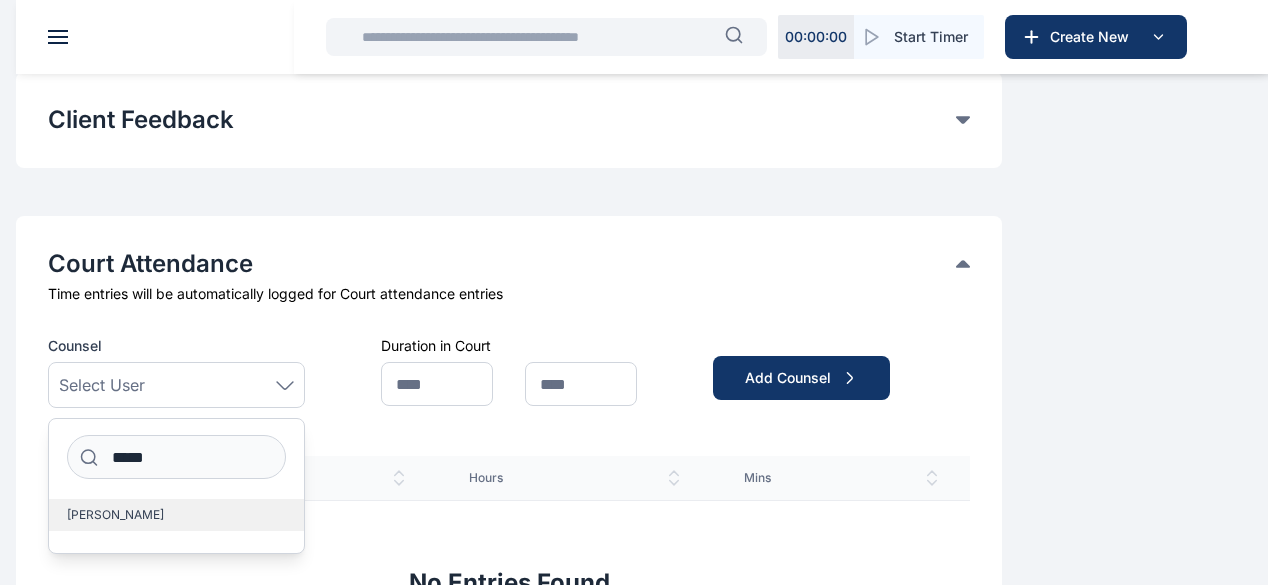 click on "[PERSON_NAME]" at bounding box center [176, 515] 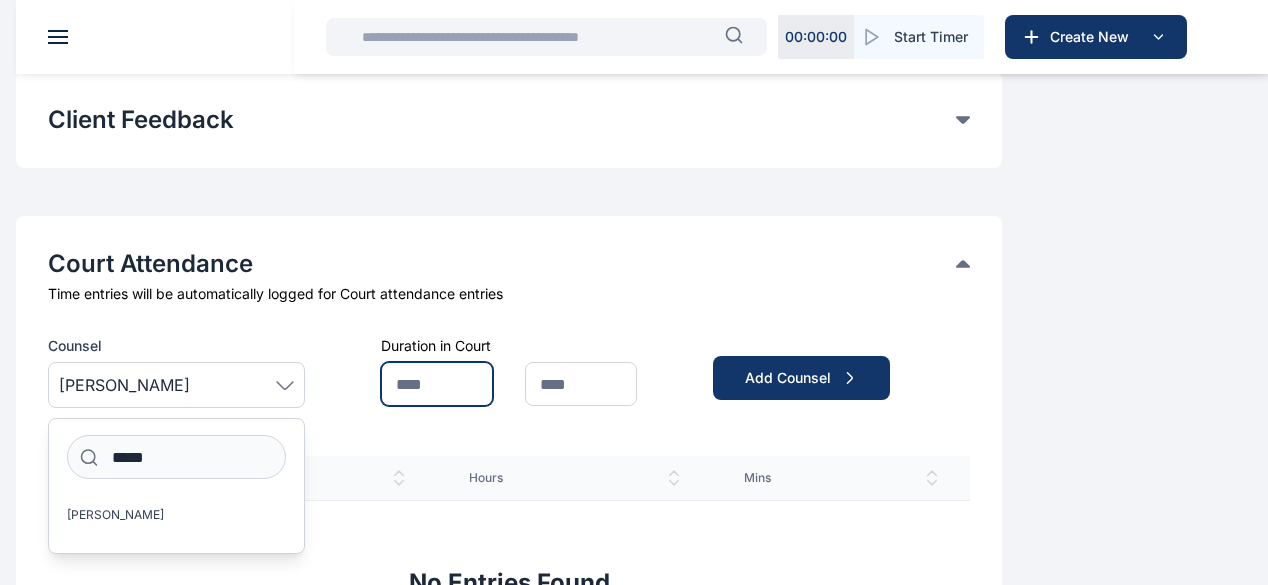 click at bounding box center (437, 384) 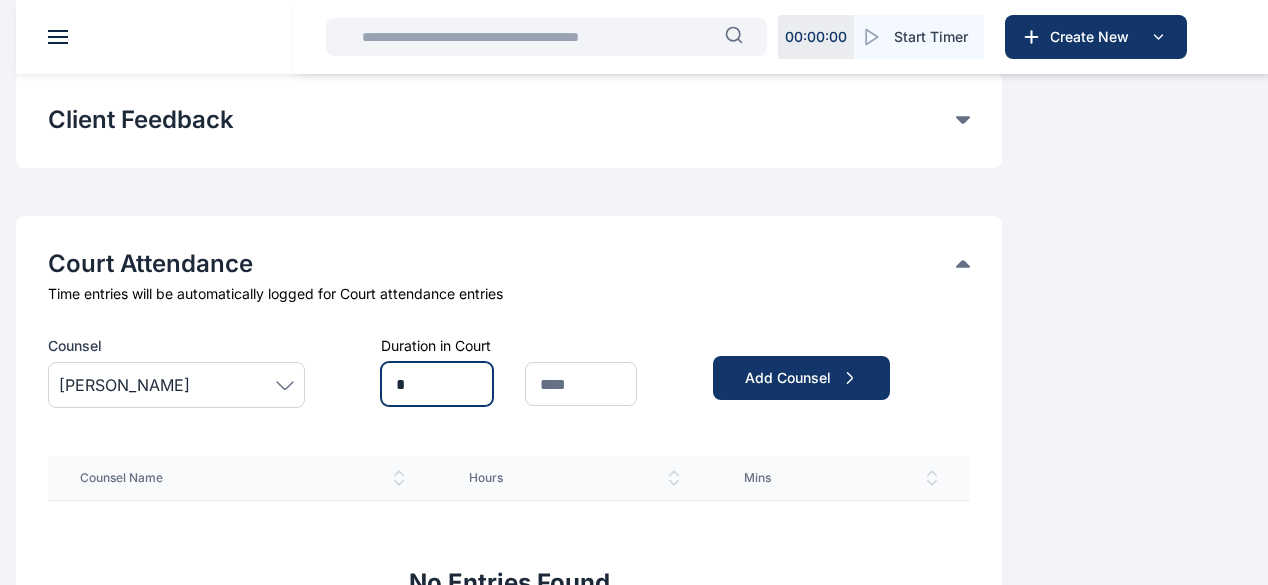 type on "*" 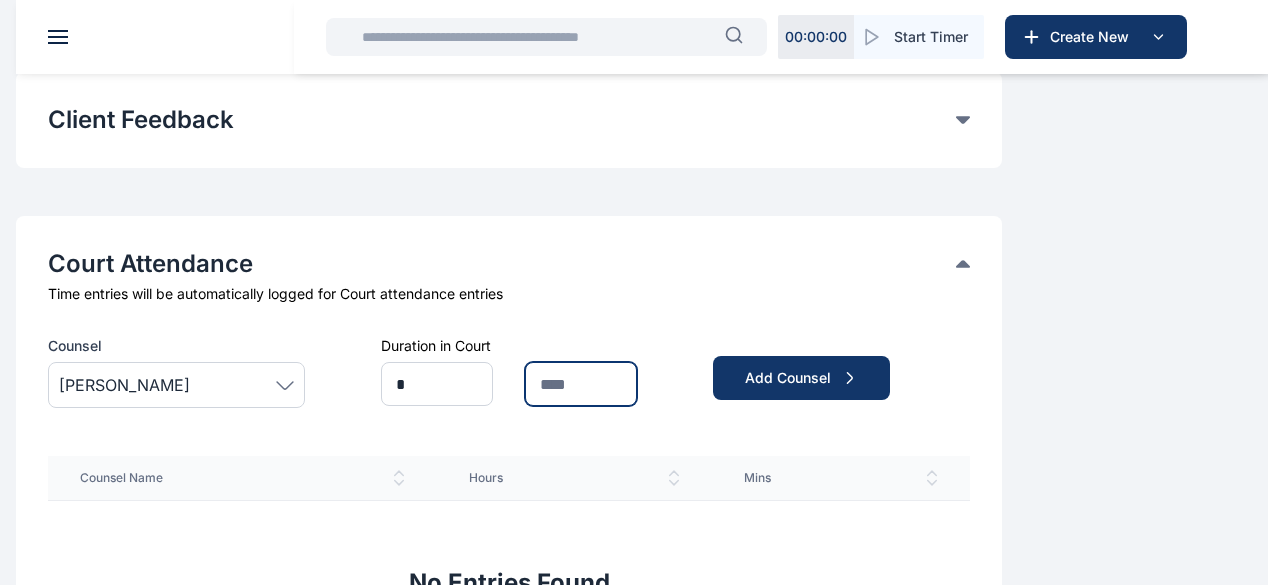 click at bounding box center (581, 384) 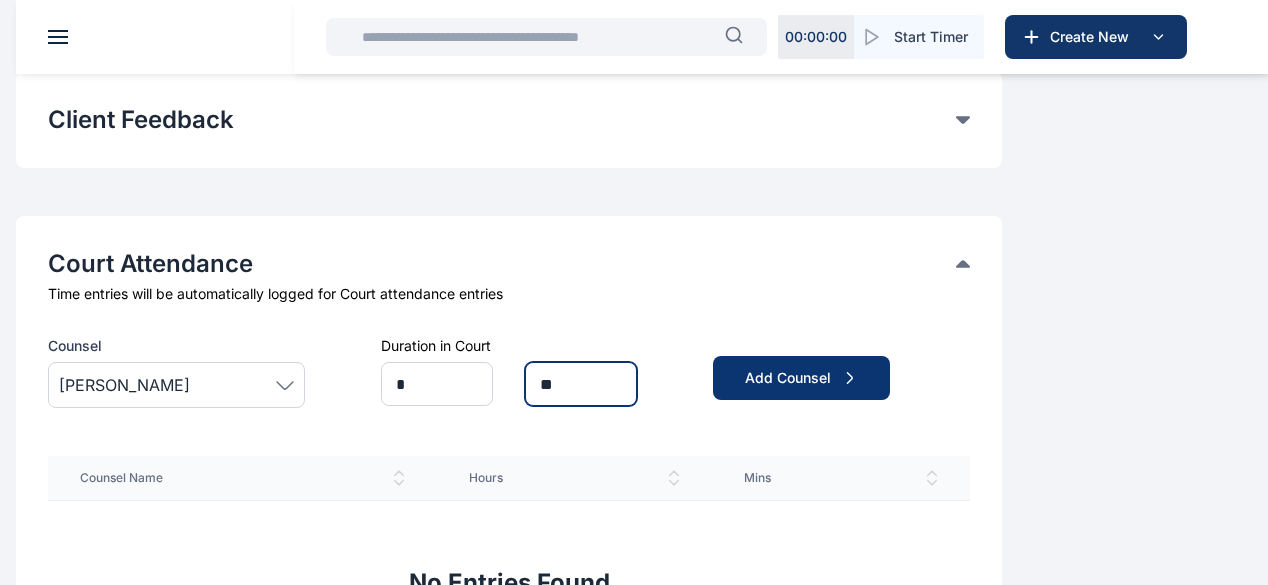 type on "**" 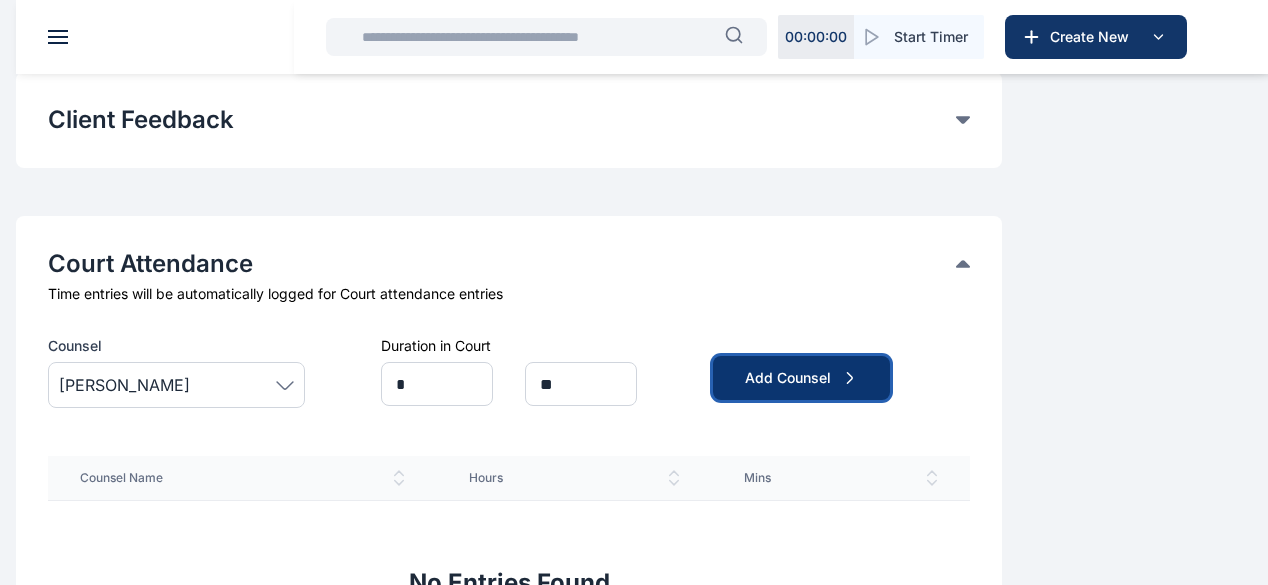 click on "Add Counsel" at bounding box center (801, 378) 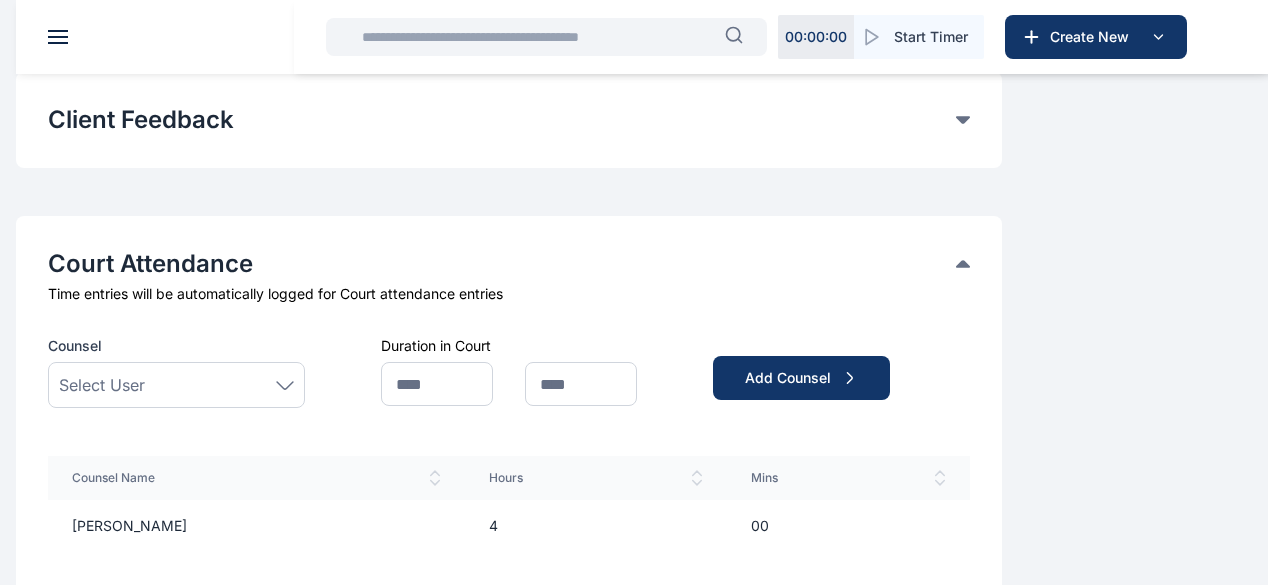 click on "Select User" at bounding box center [176, 385] 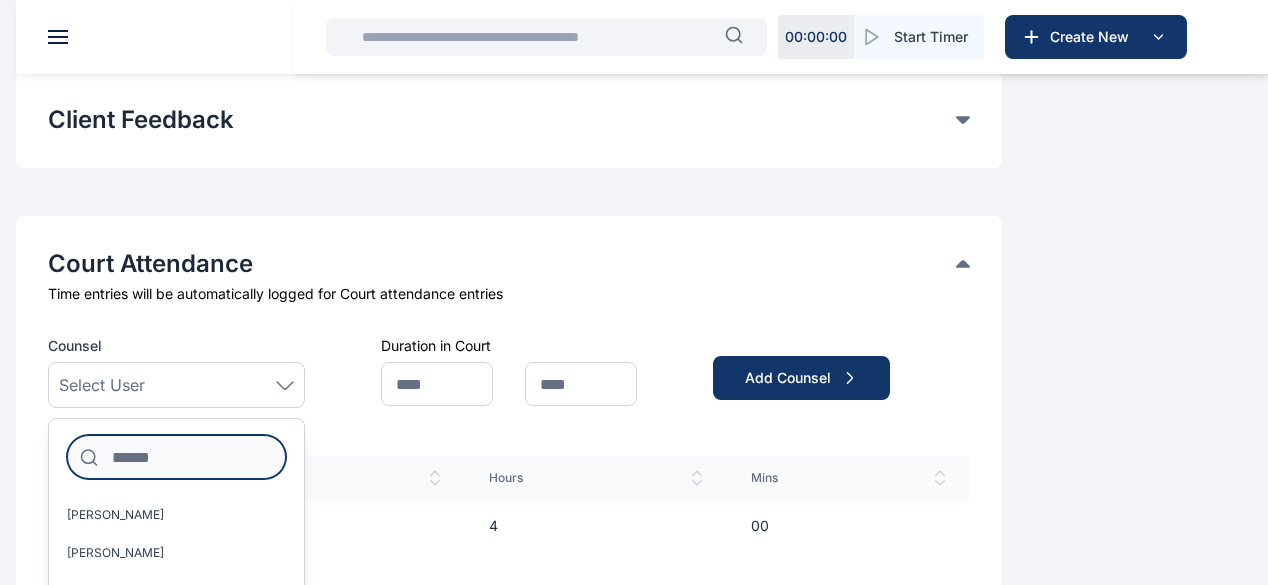 click at bounding box center [176, 457] 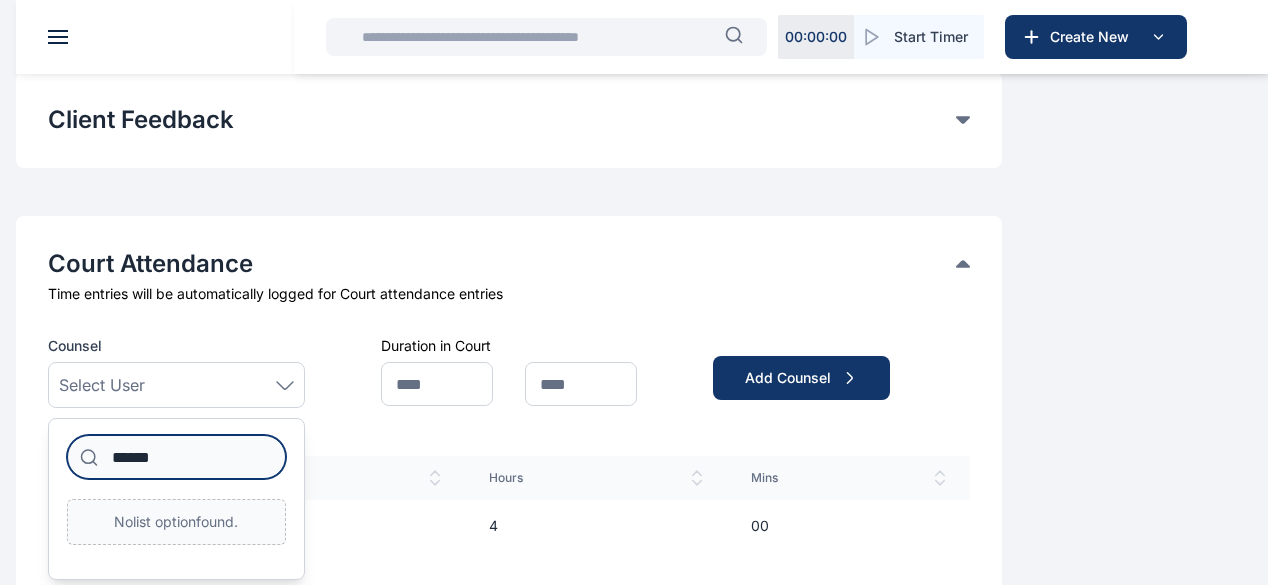 type on "******" 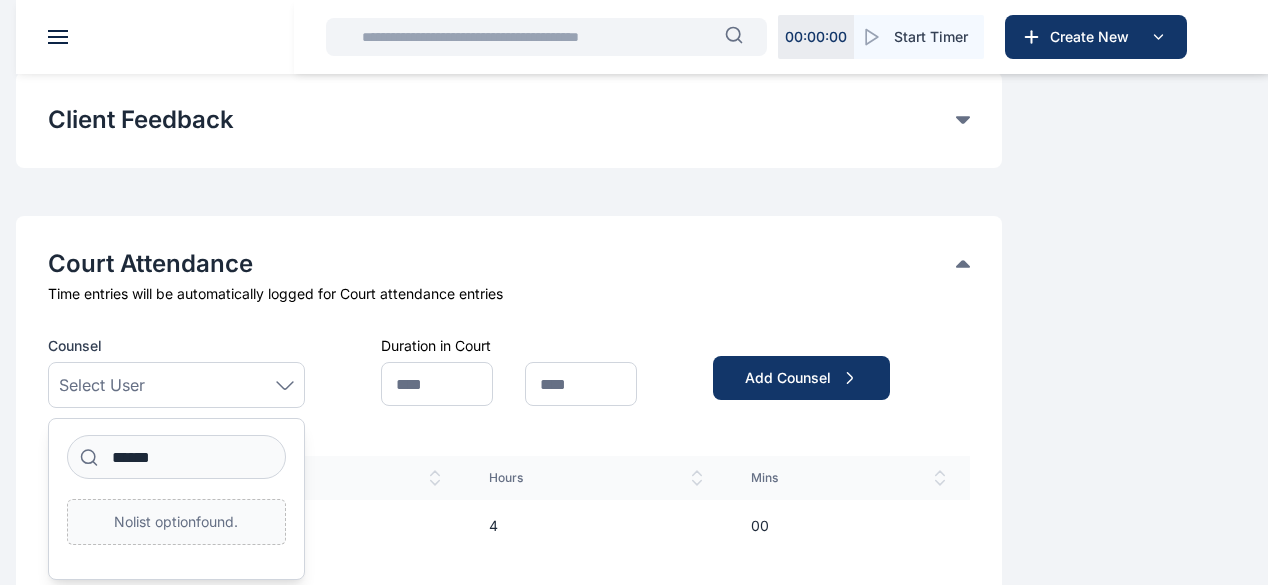 click on "Counsel   Select User ****** No  list option  found. Duration in Court       Add Counsel Counsel Name Hours [PERSON_NAME] 4 00 previous 1 next ** ** ** Items per page" at bounding box center (0, 0) 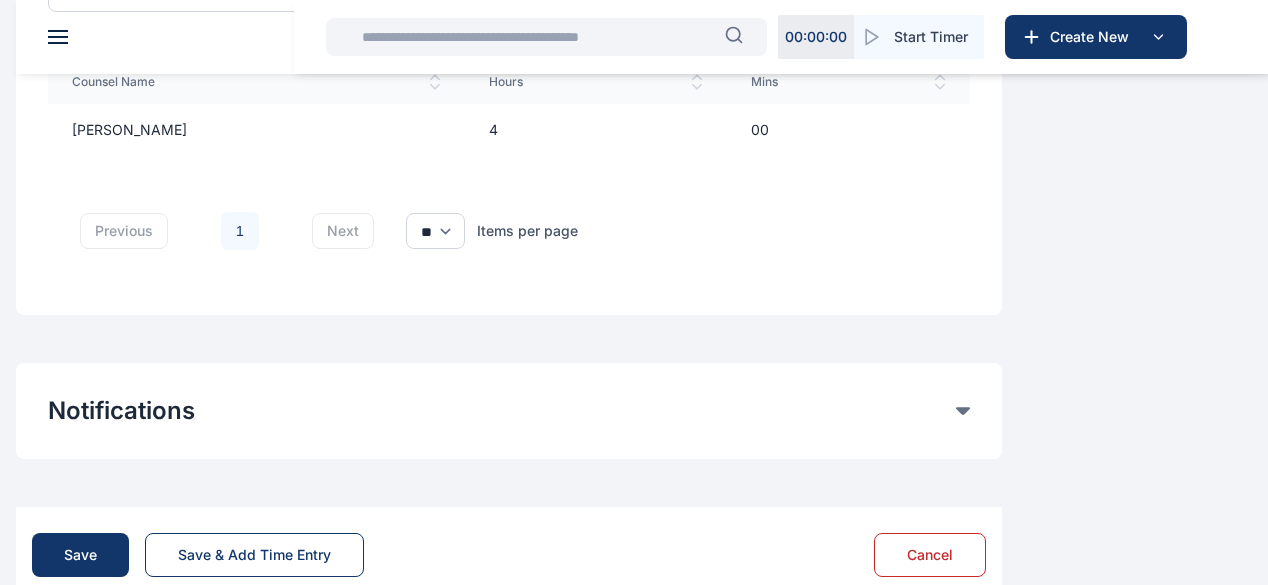 scroll, scrollTop: 1676, scrollLeft: 0, axis: vertical 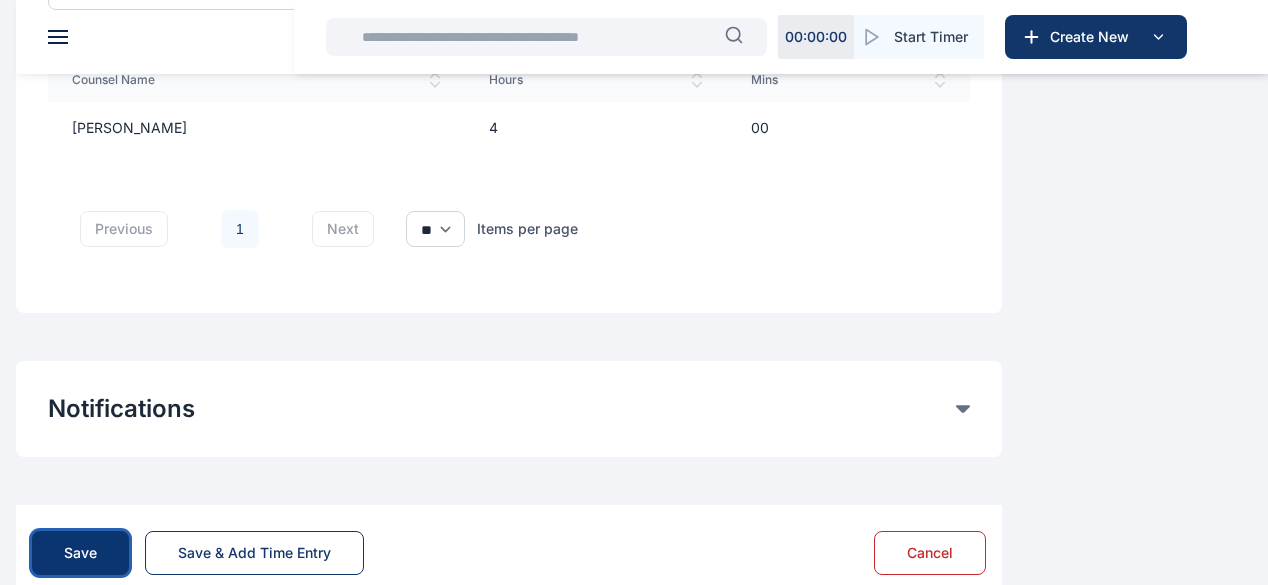 click on "Save" at bounding box center [80, 553] 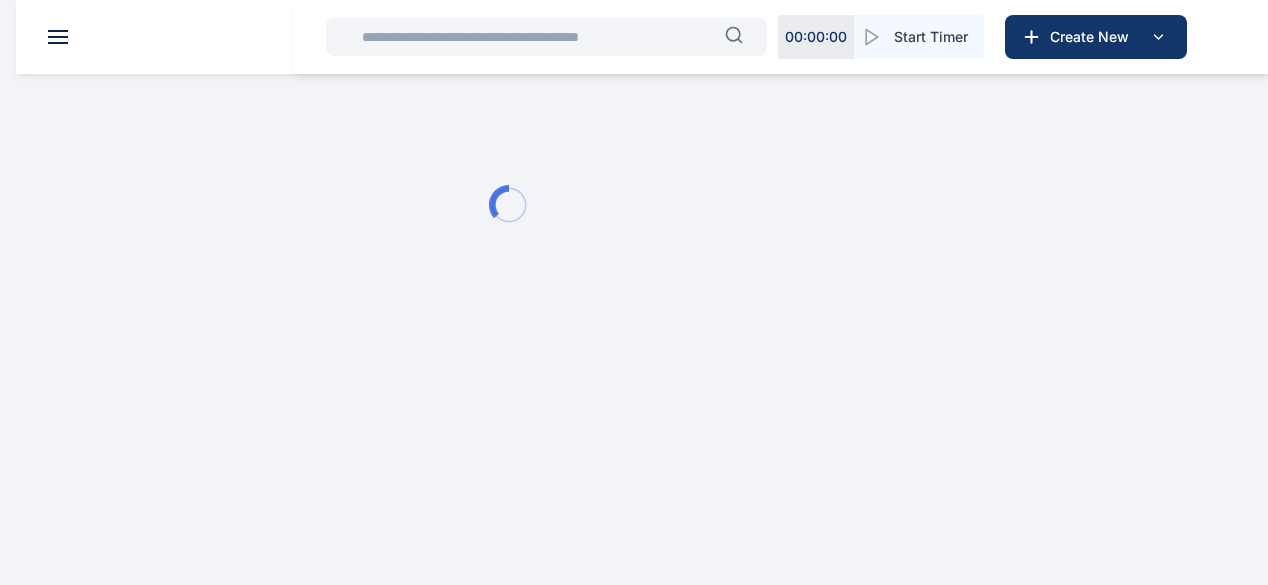 scroll, scrollTop: 0, scrollLeft: 0, axis: both 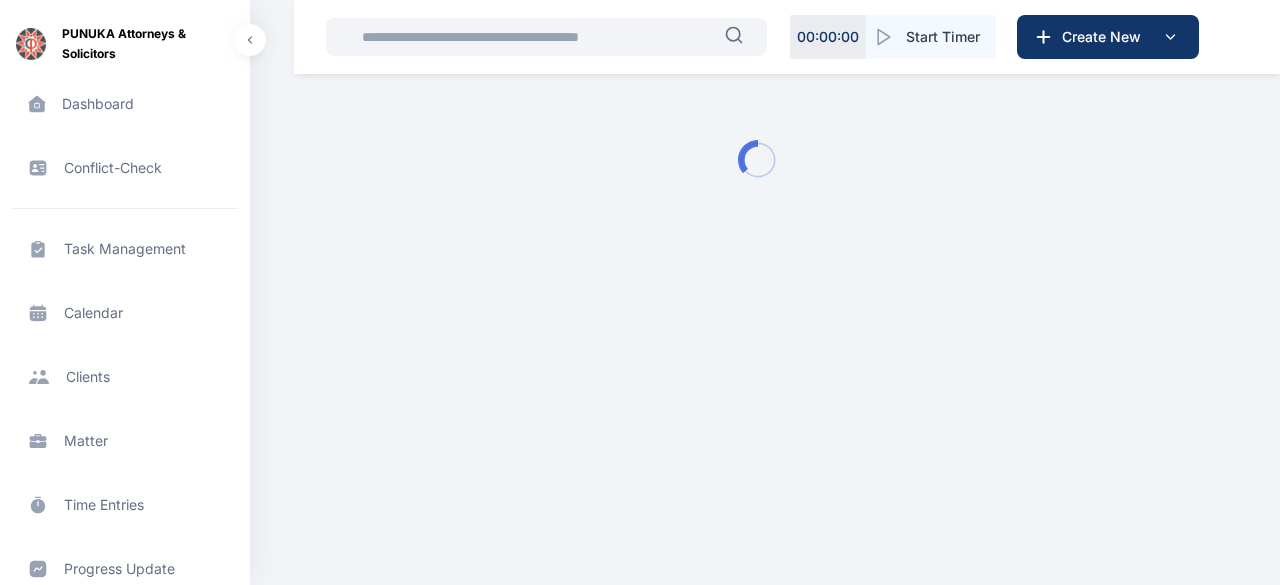 type 